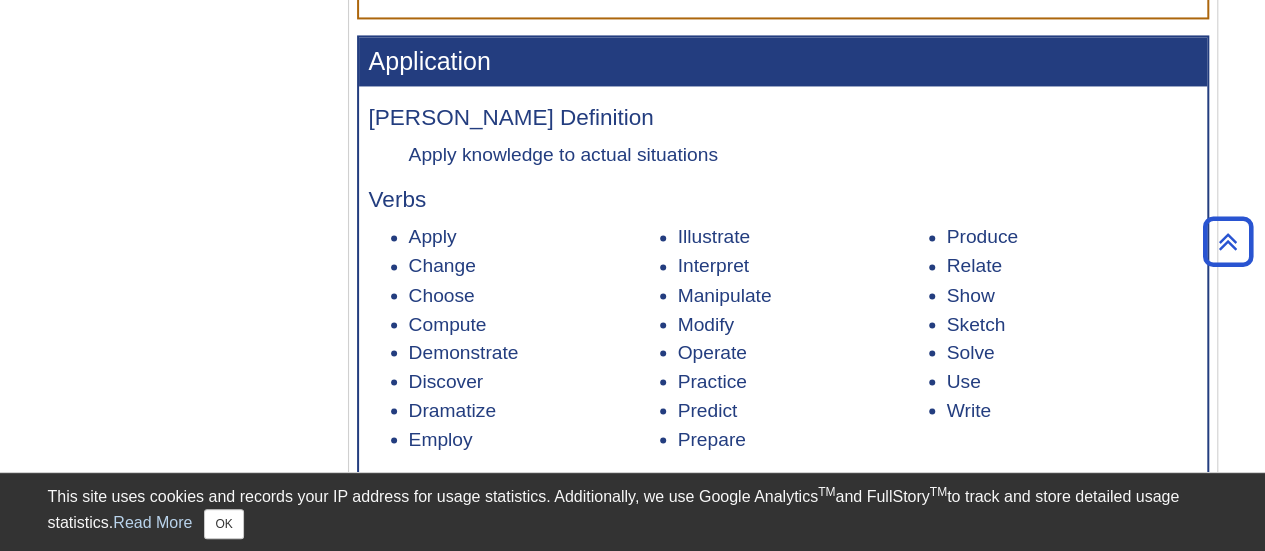 scroll, scrollTop: 1635, scrollLeft: 0, axis: vertical 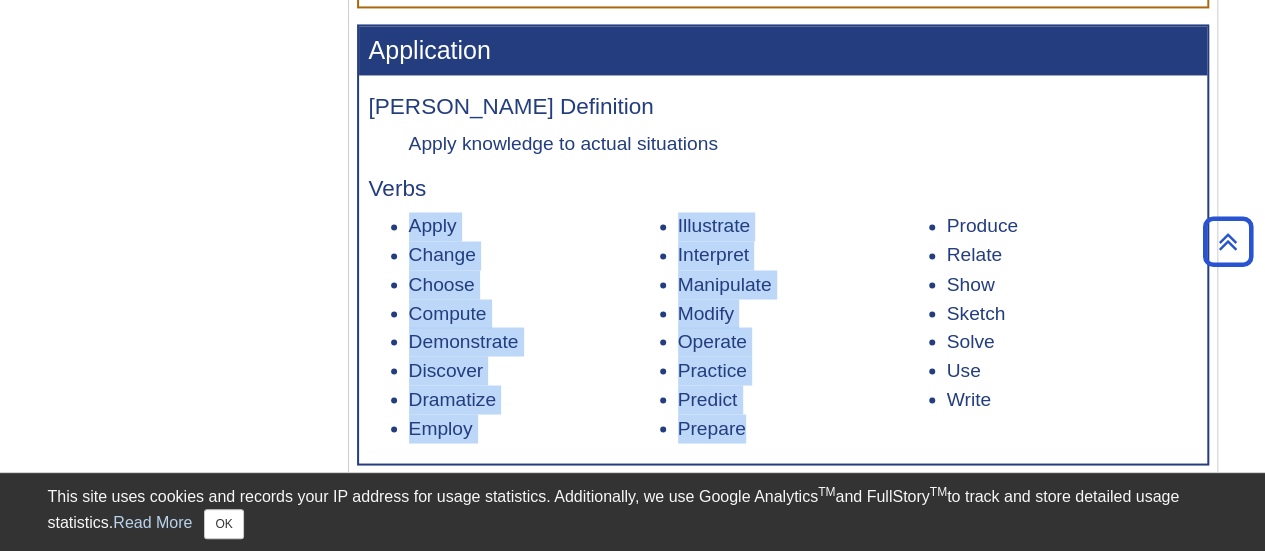 drag, startPoint x: 413, startPoint y: 235, endPoint x: 763, endPoint y: 431, distance: 401.14337 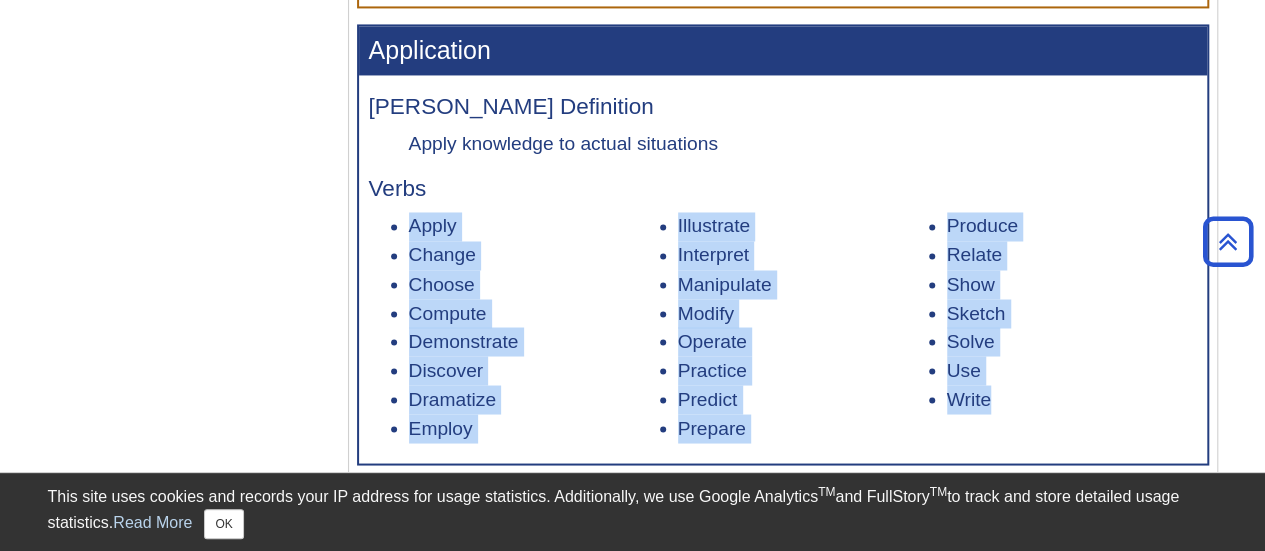 drag, startPoint x: 1003, startPoint y: 411, endPoint x: 410, endPoint y: 227, distance: 620.8905 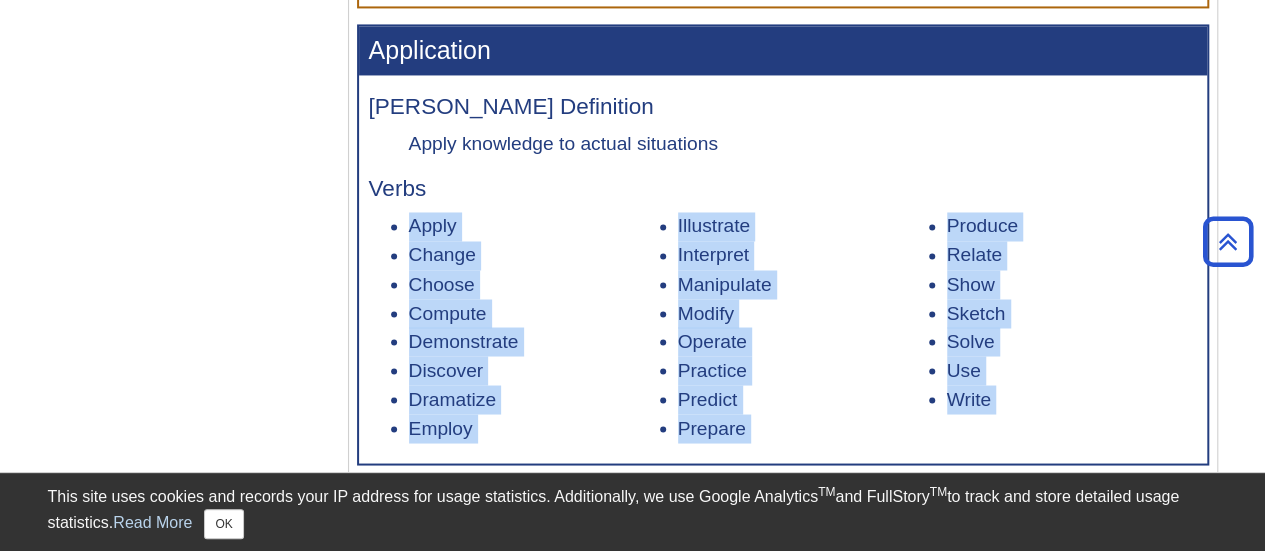 drag, startPoint x: 410, startPoint y: 227, endPoint x: 1076, endPoint y: 441, distance: 699.537 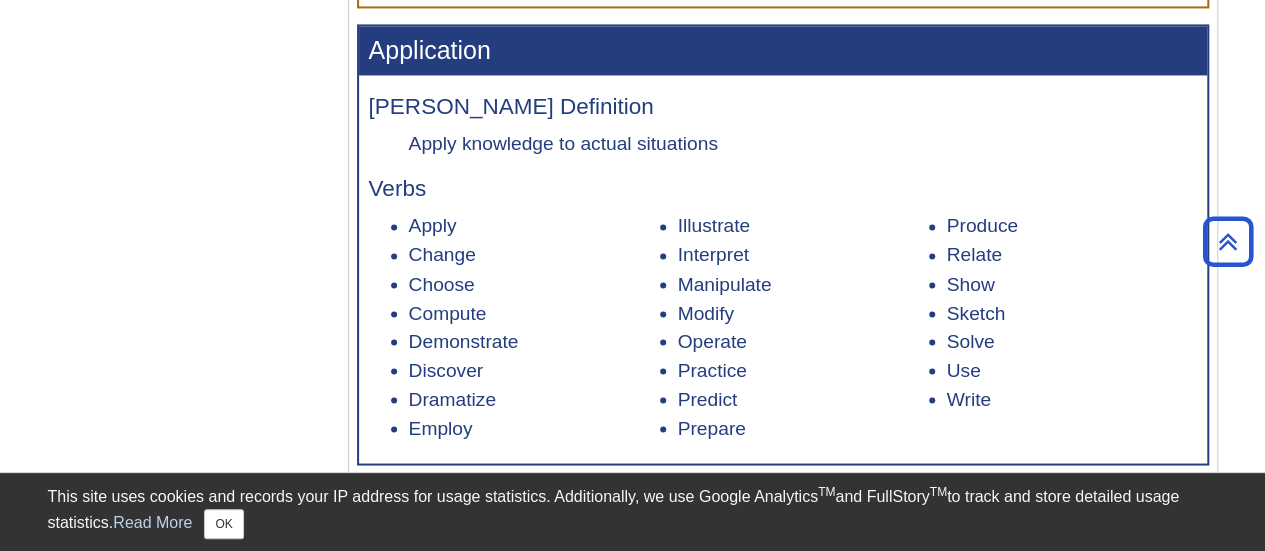 click on "Discover" at bounding box center (534, 370) 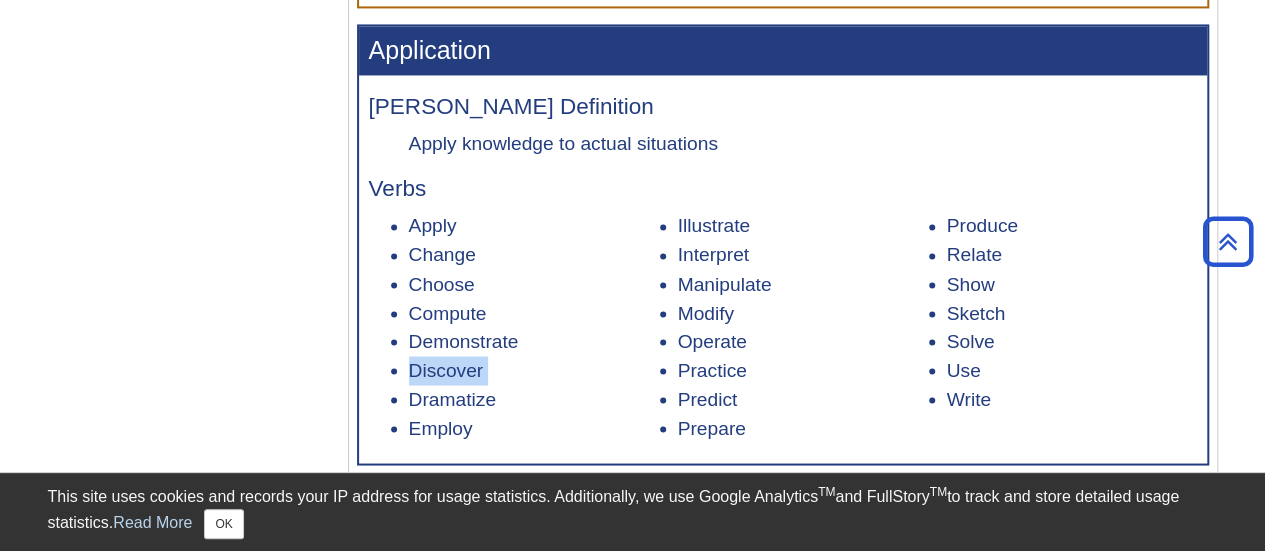 click on "Discover" at bounding box center (534, 370) 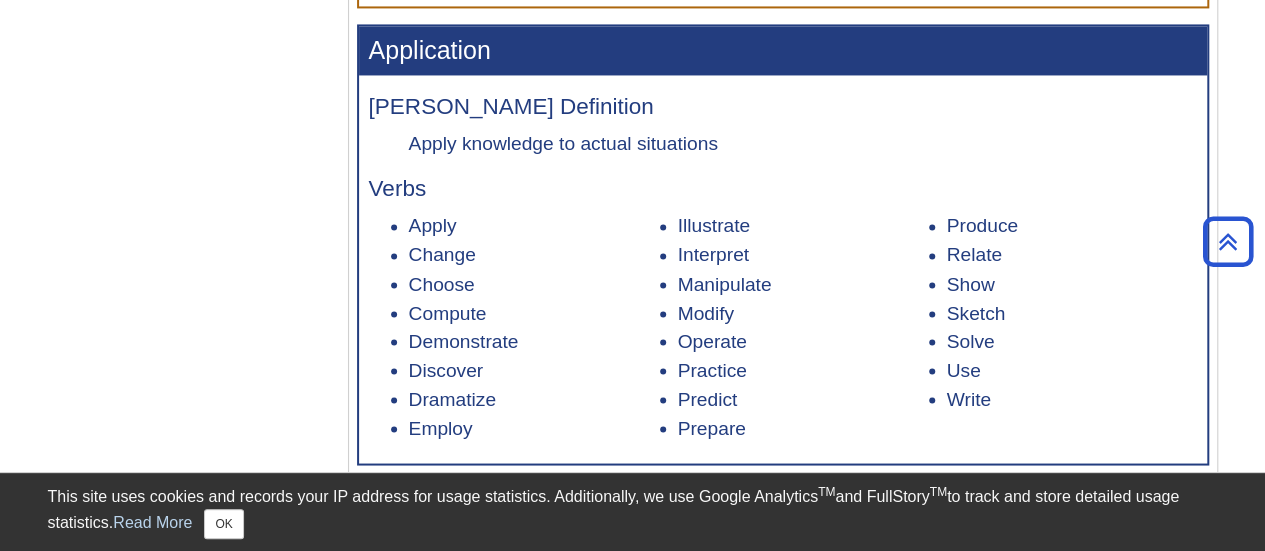 click on "Practice" at bounding box center (803, 370) 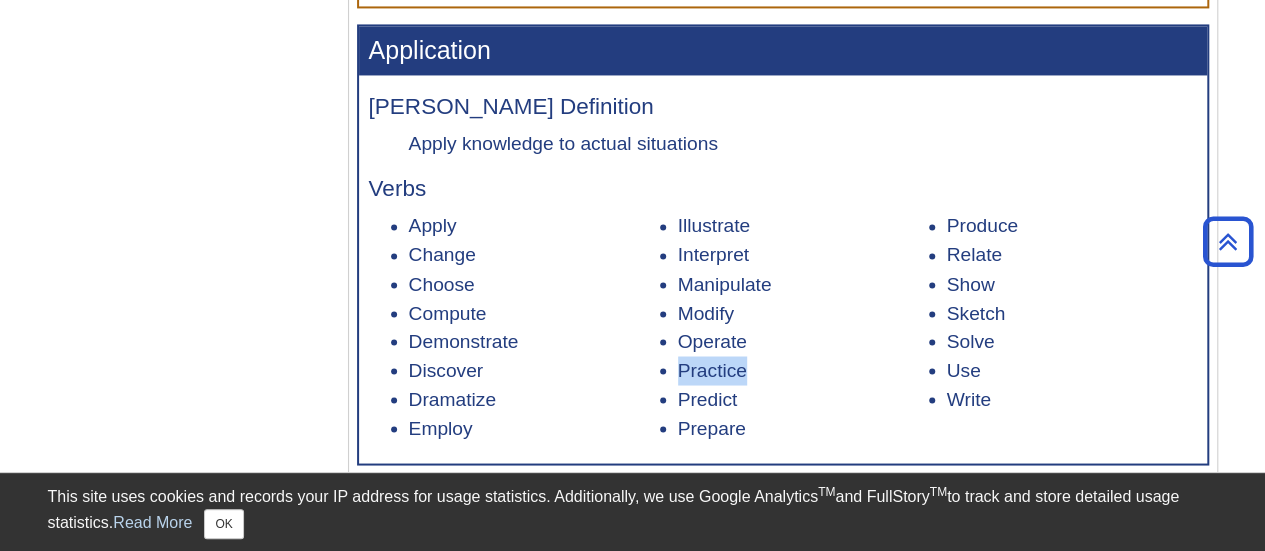 click on "Practice" at bounding box center (803, 370) 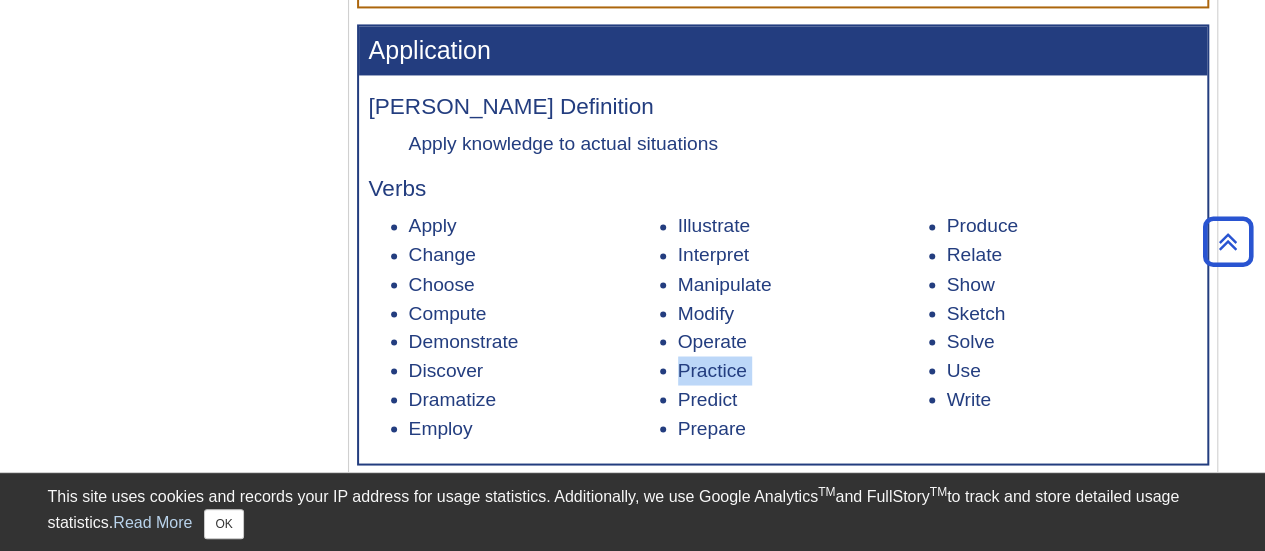 click on "Practice" at bounding box center (803, 370) 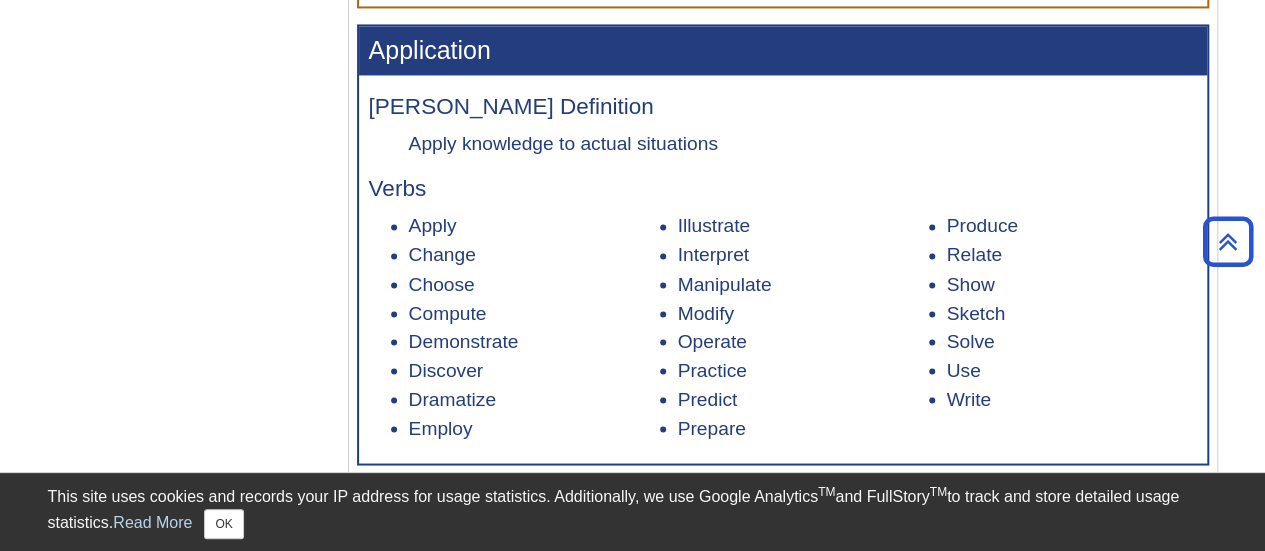 click on "Manipulate" at bounding box center [803, 284] 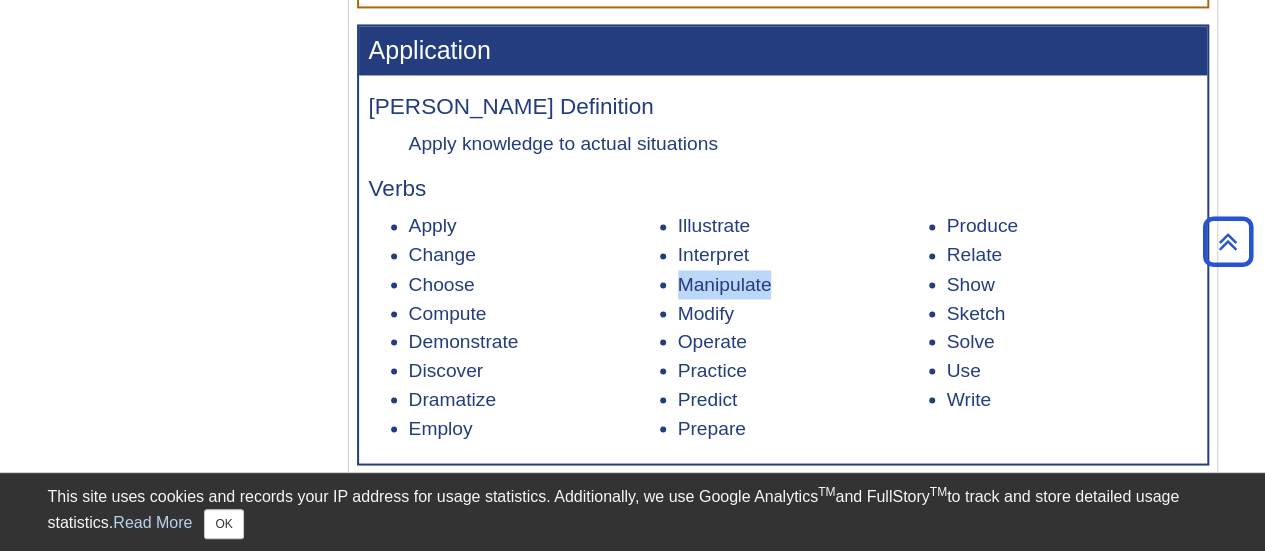 click on "Manipulate" at bounding box center [803, 284] 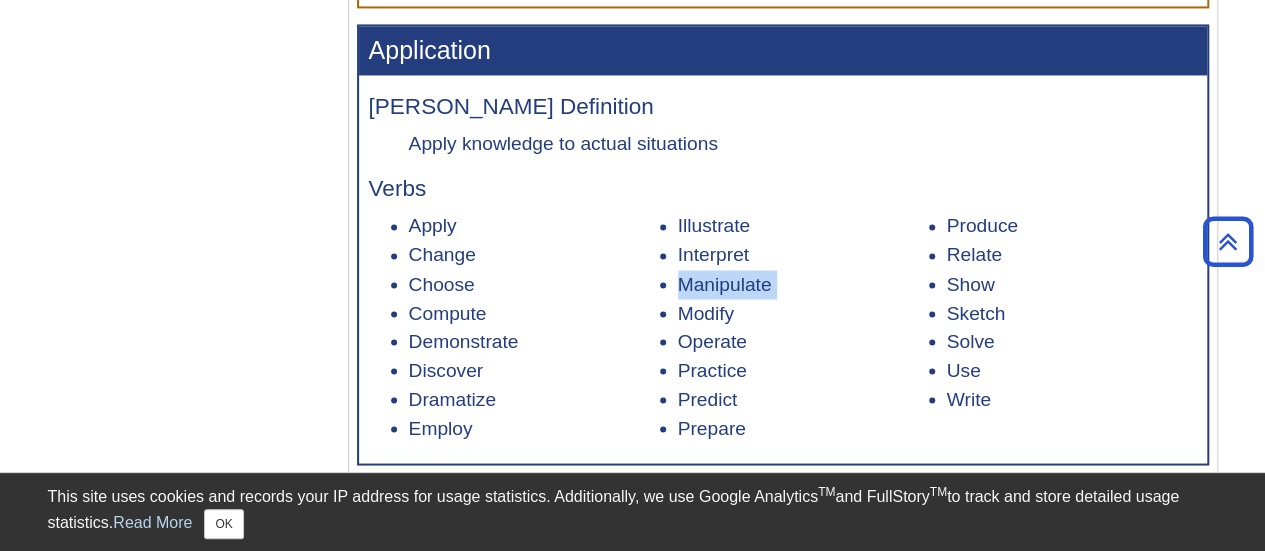 click on "Manipulate" at bounding box center (803, 284) 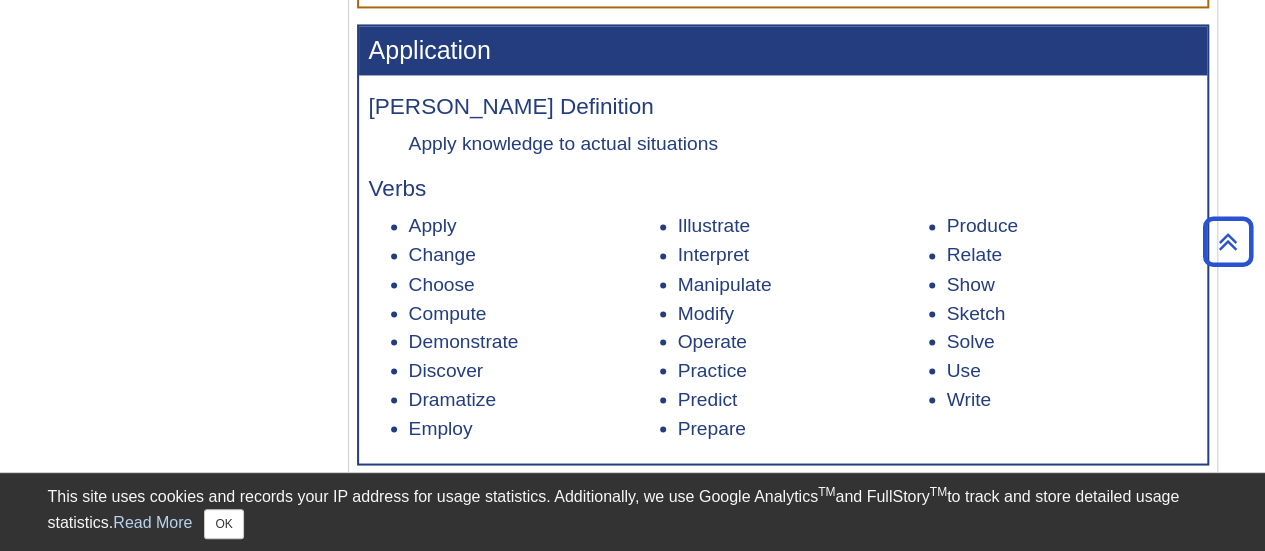 click on "Sketch" at bounding box center [1072, 313] 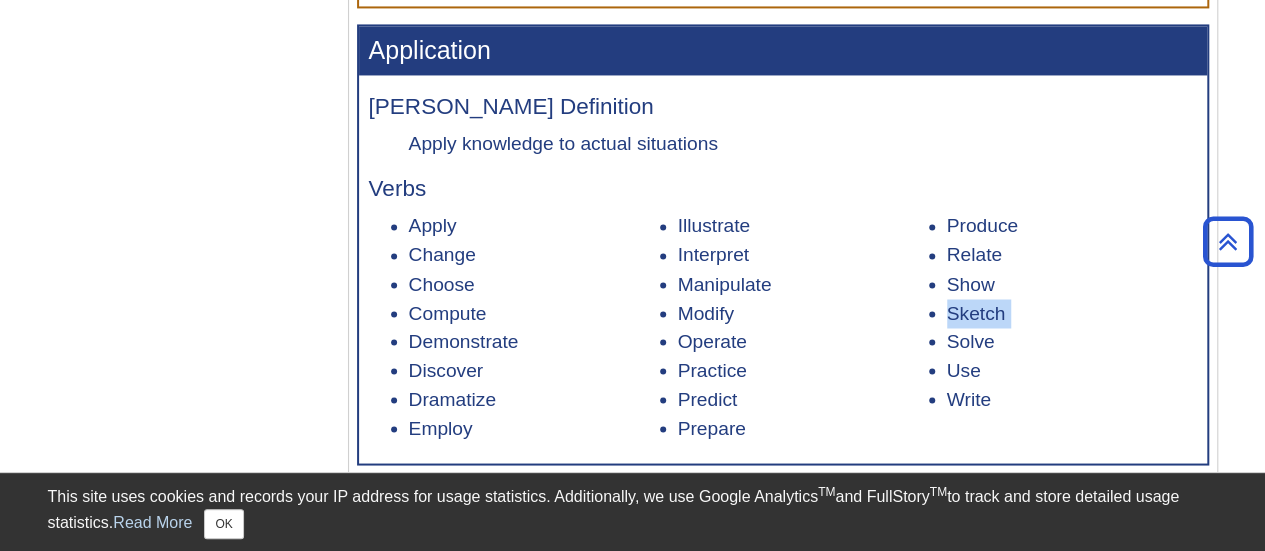 click on "Sketch" at bounding box center [1072, 313] 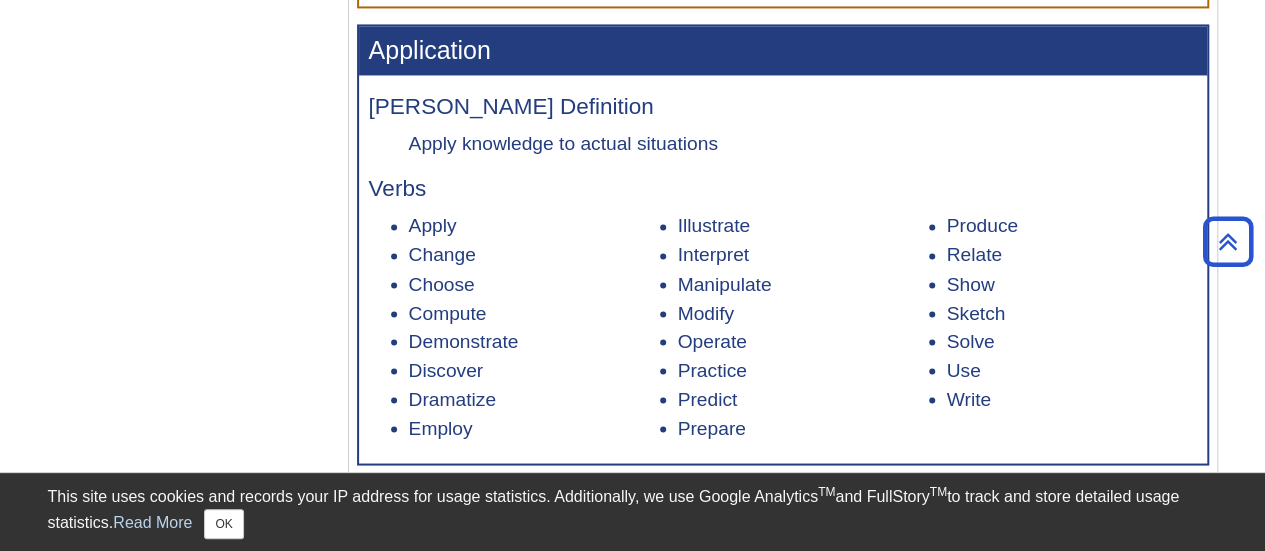 click on "Use" at bounding box center [1072, 370] 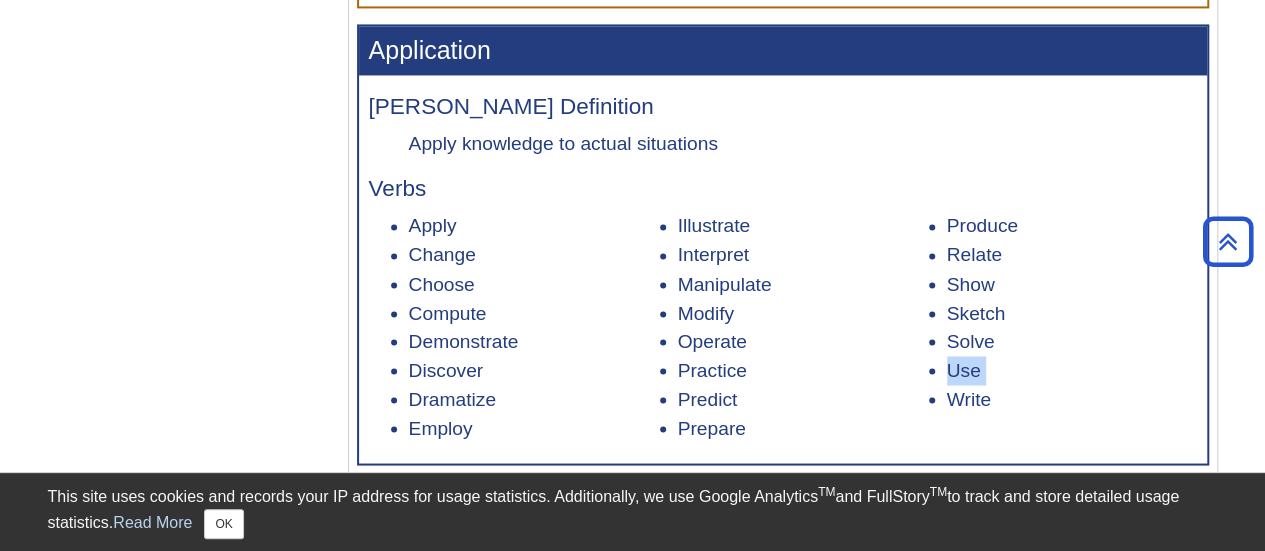 click on "Use" at bounding box center (1072, 370) 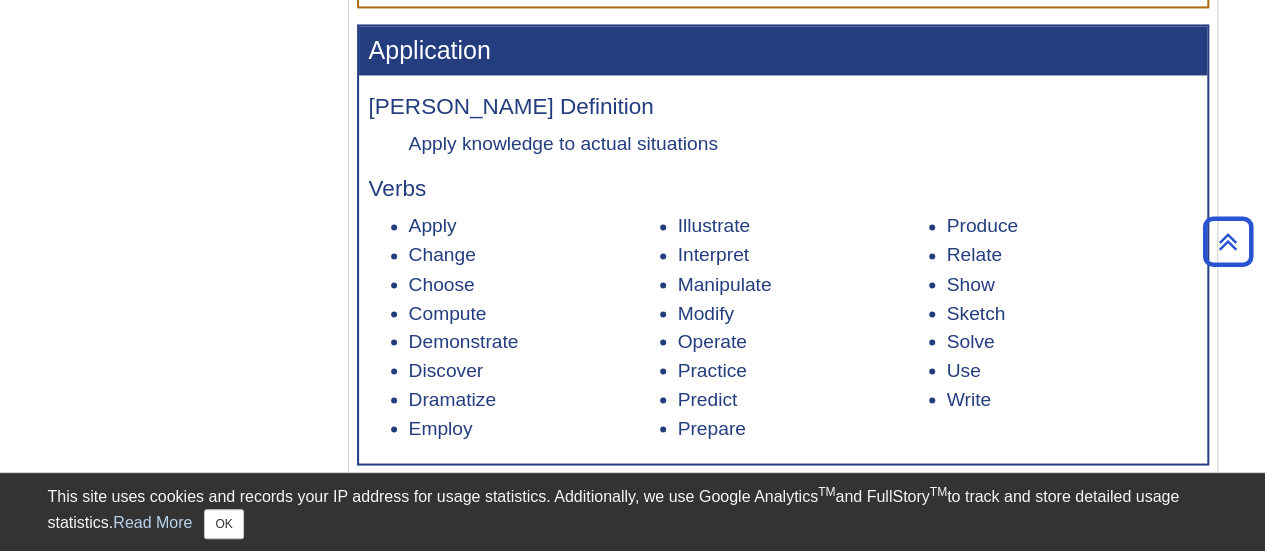 click on "Relate" at bounding box center [1072, 255] 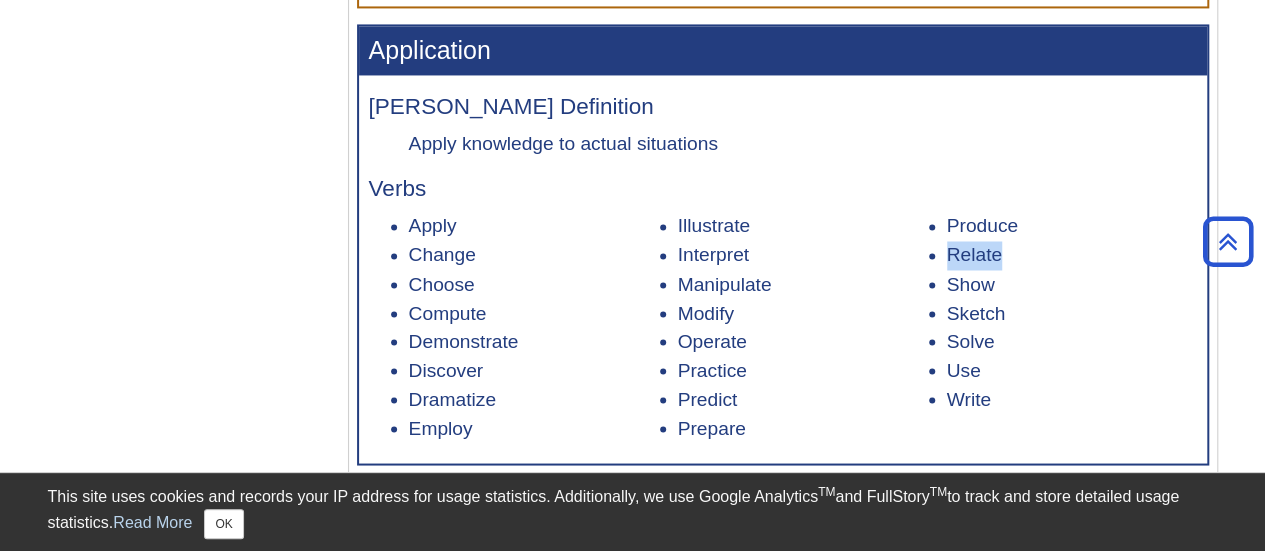 click on "Relate" at bounding box center [1072, 255] 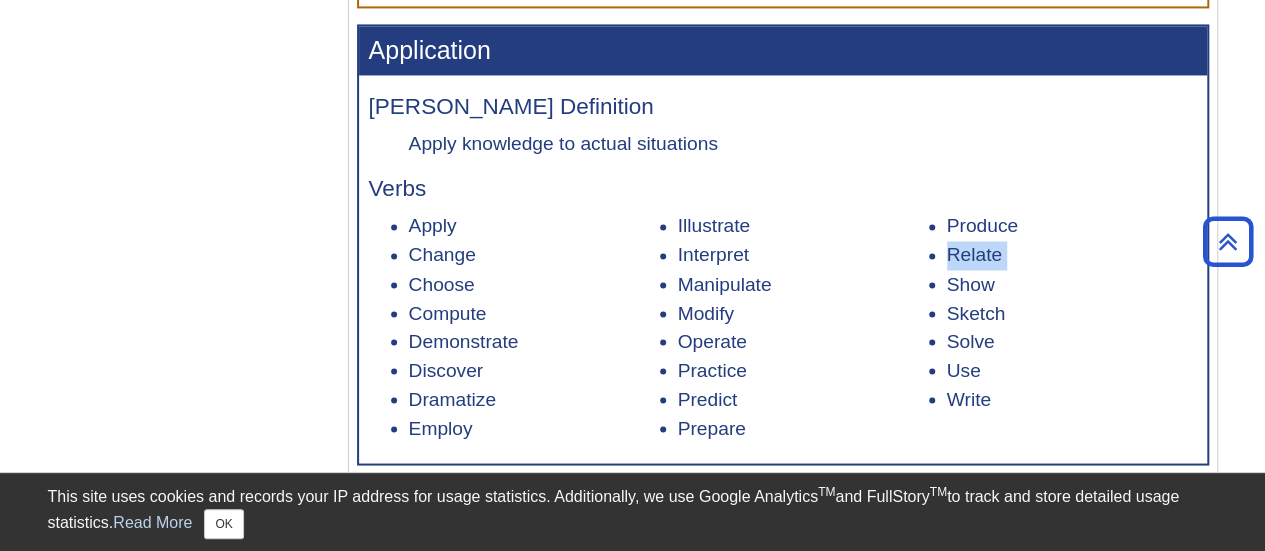 click on "Relate" at bounding box center [1072, 255] 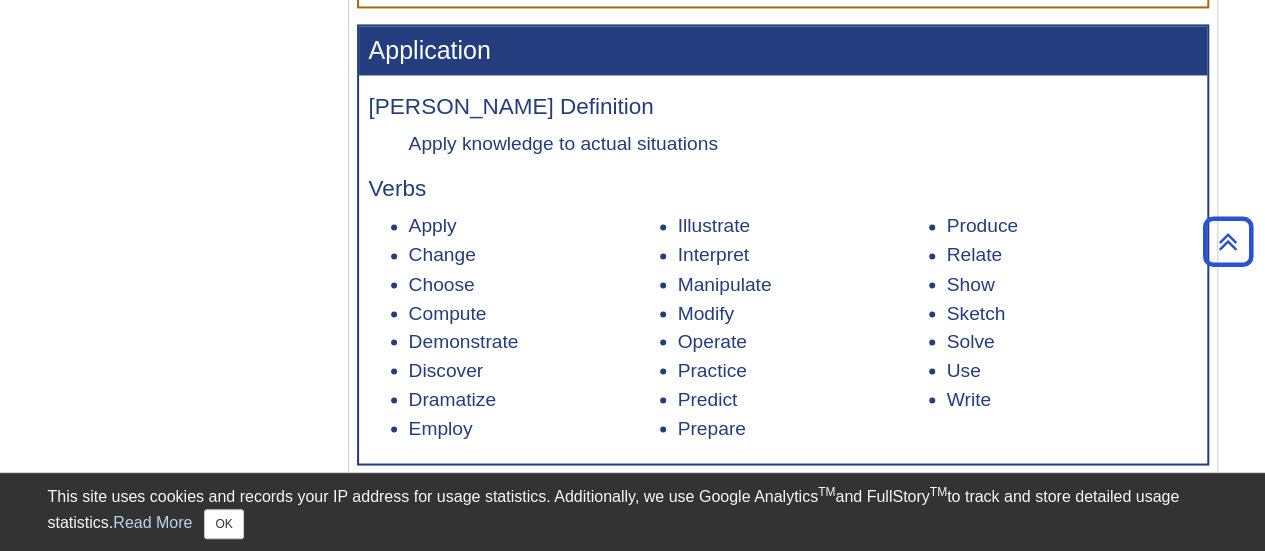 click on "Show" at bounding box center [1072, 284] 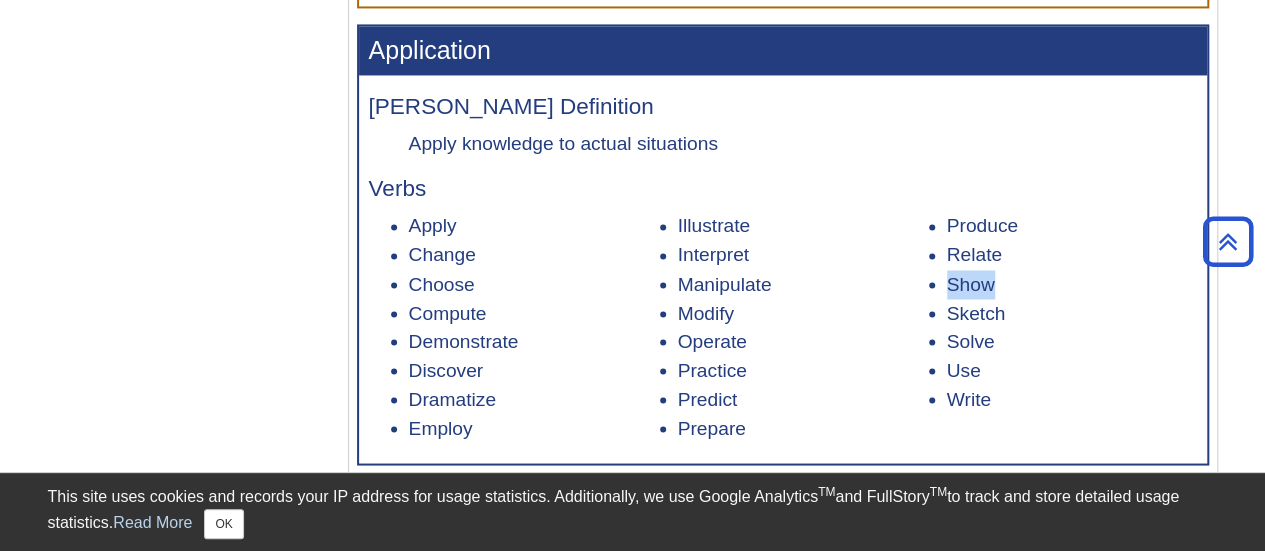 click on "Show" at bounding box center [1072, 284] 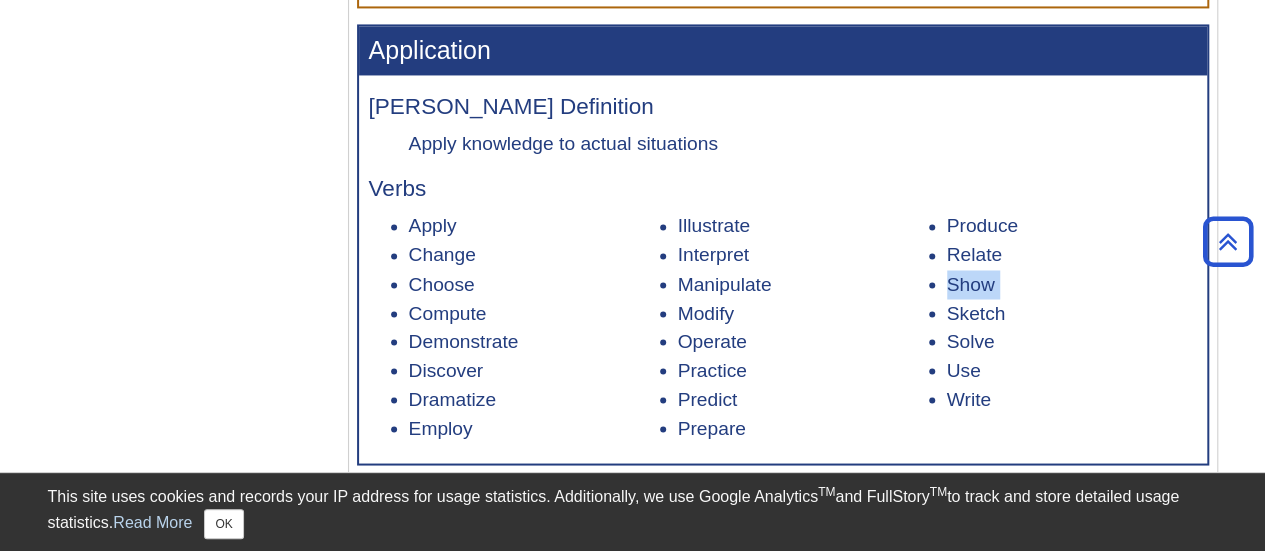 click on "Show" at bounding box center (1072, 284) 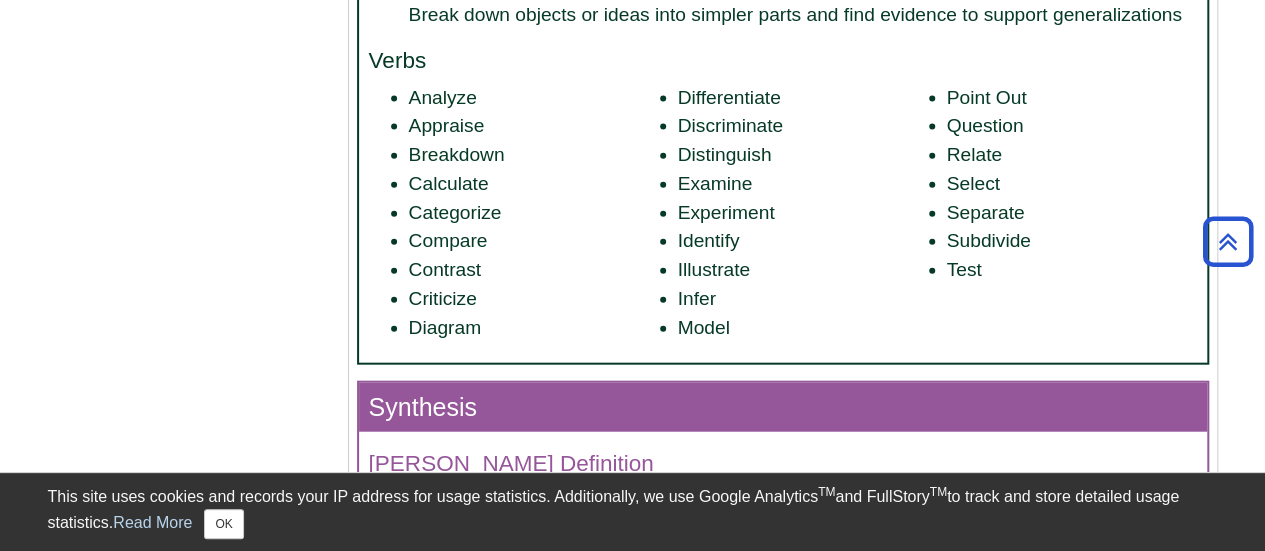 scroll, scrollTop: 2242, scrollLeft: 0, axis: vertical 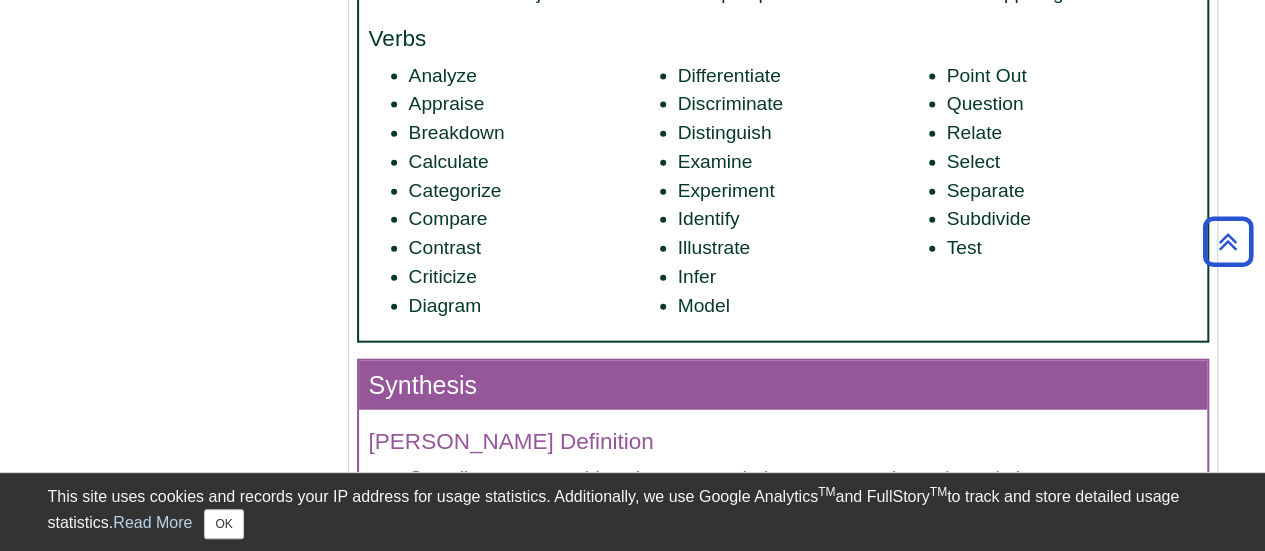 click on "Distinguish" at bounding box center [803, 133] 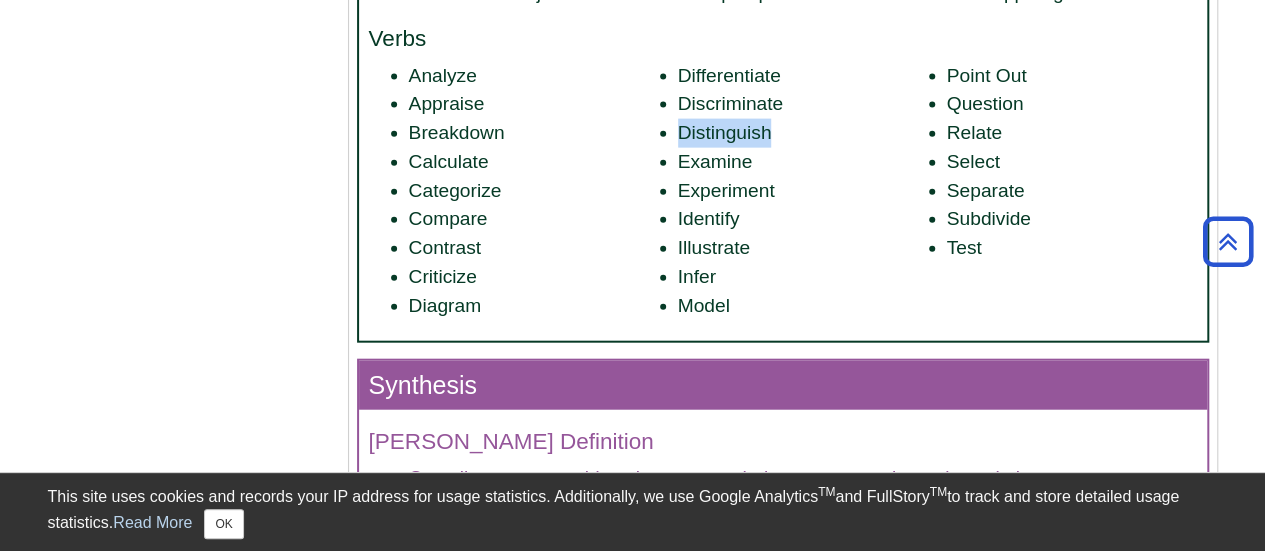 click on "Distinguish" at bounding box center [803, 133] 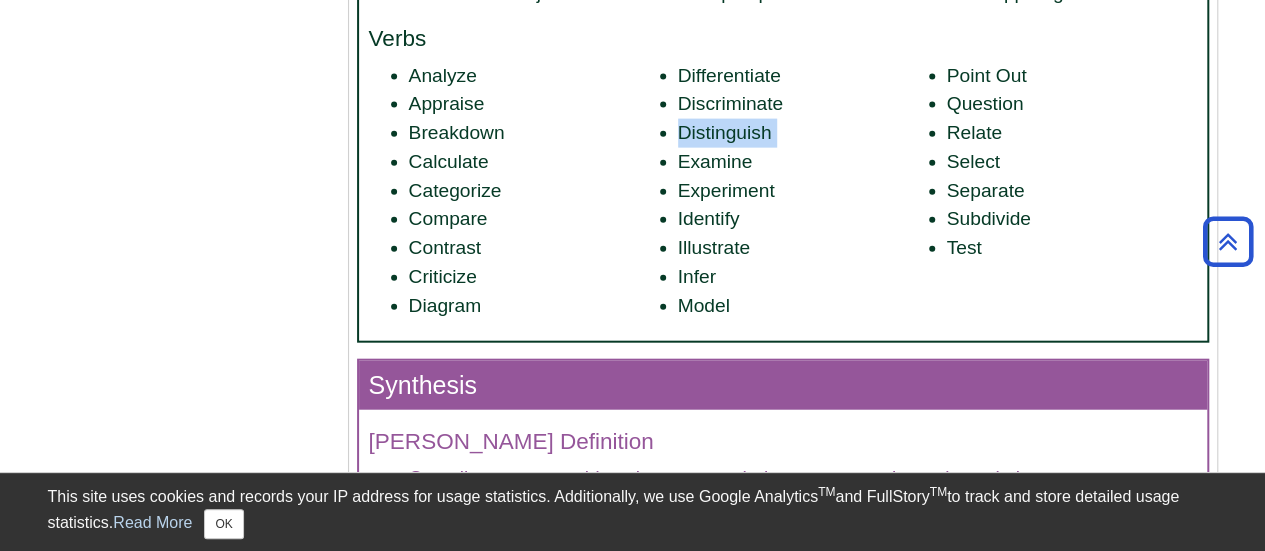 click on "Distinguish" at bounding box center (803, 133) 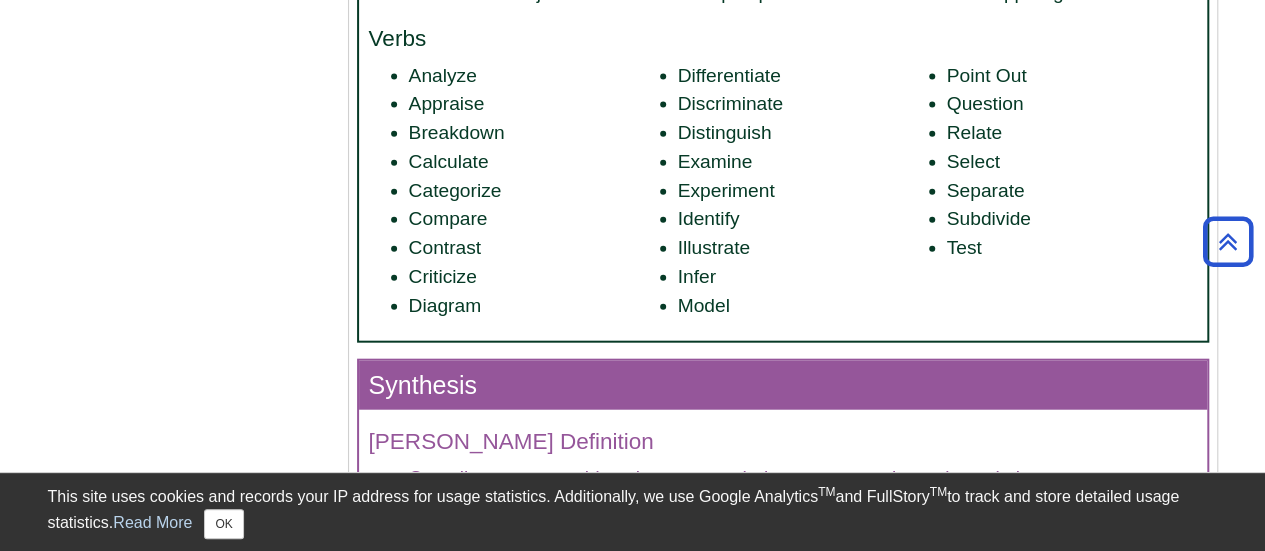 click on "Compare" at bounding box center (534, 219) 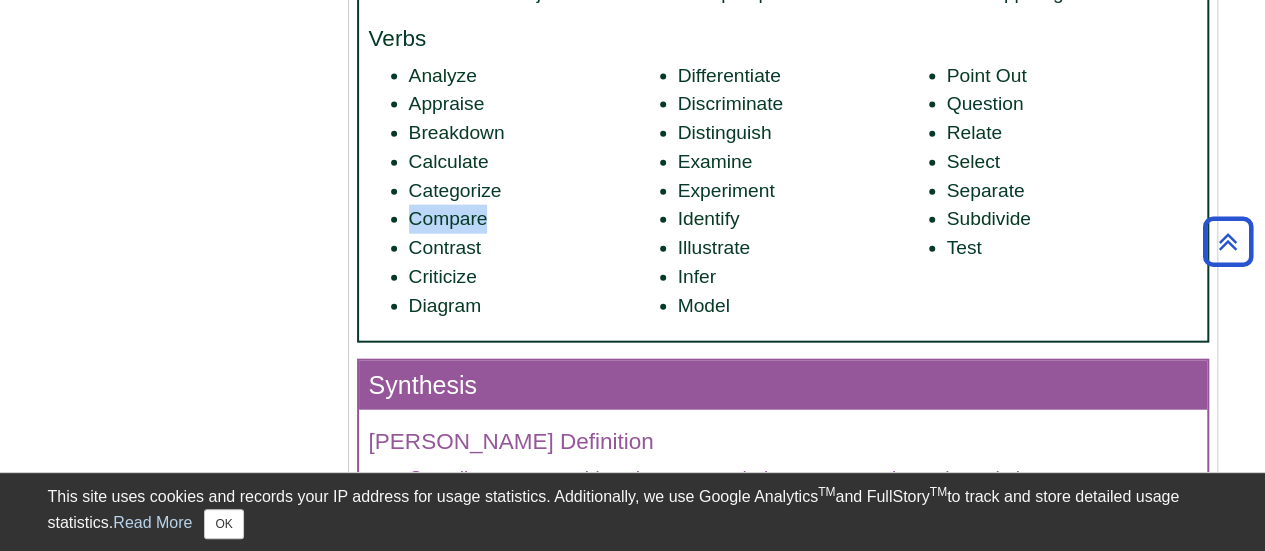 click on "Compare" at bounding box center [534, 219] 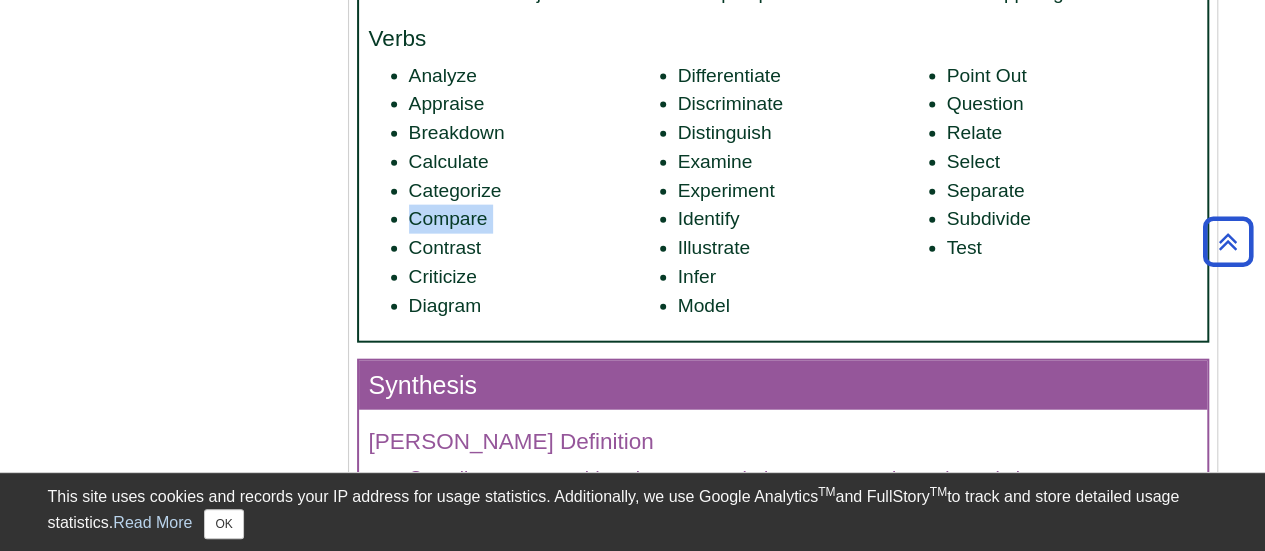 click on "Compare" at bounding box center [534, 219] 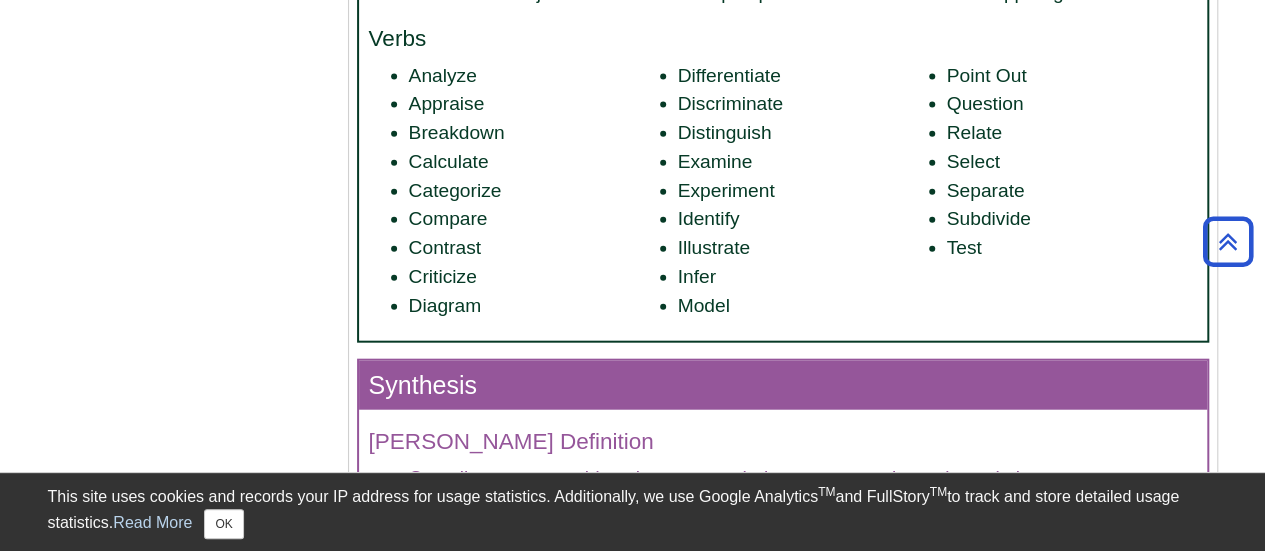 click on "Contrast" at bounding box center [534, 248] 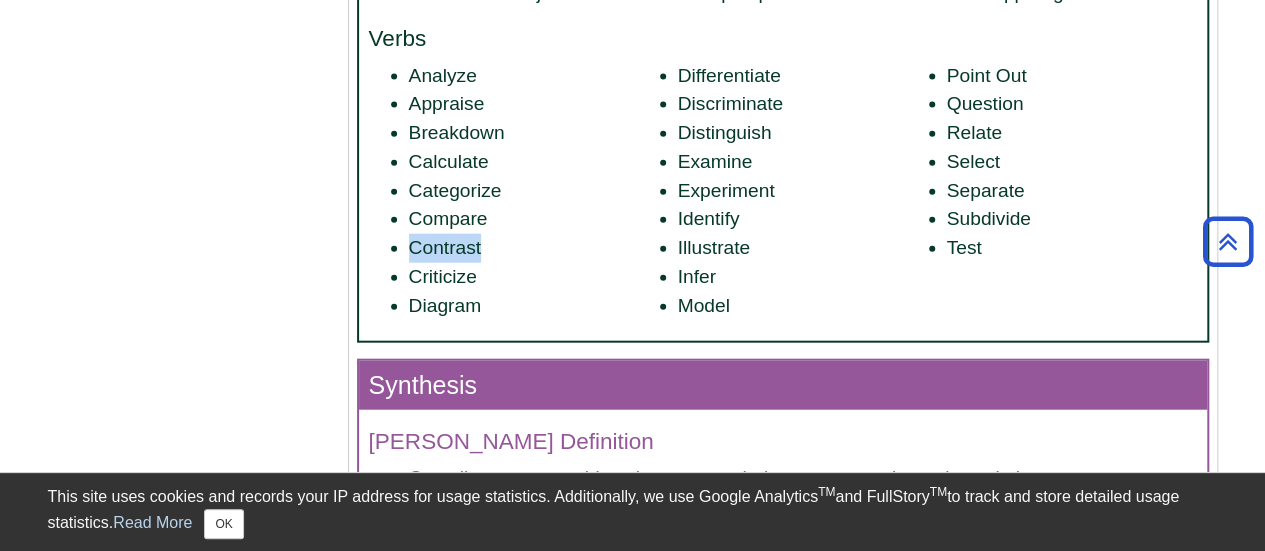 click on "Contrast" at bounding box center [534, 248] 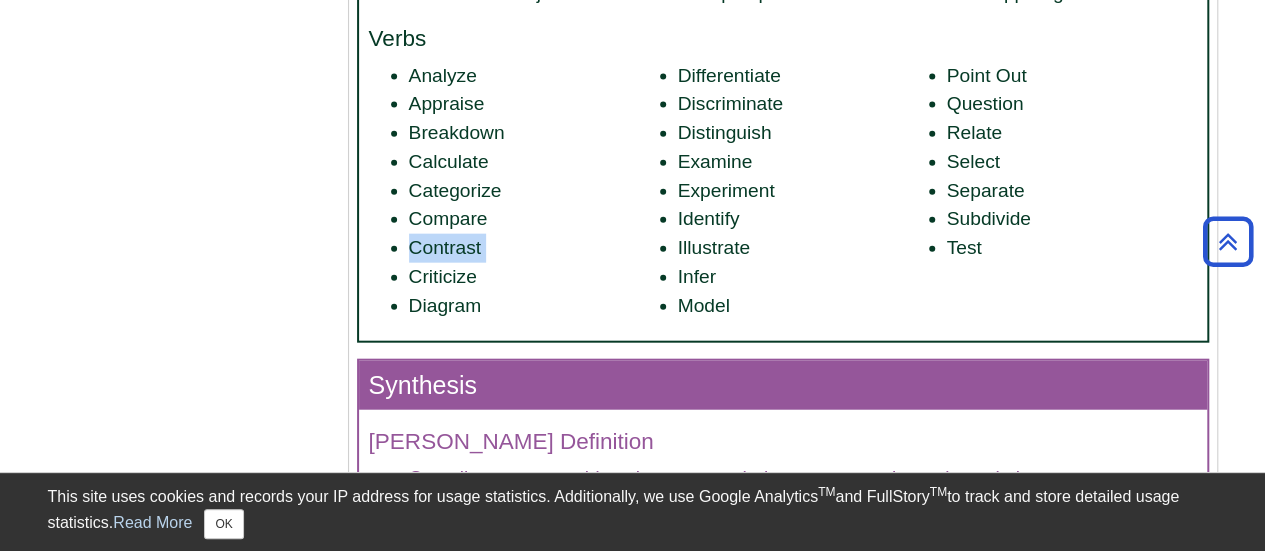 click on "Contrast" at bounding box center (534, 248) 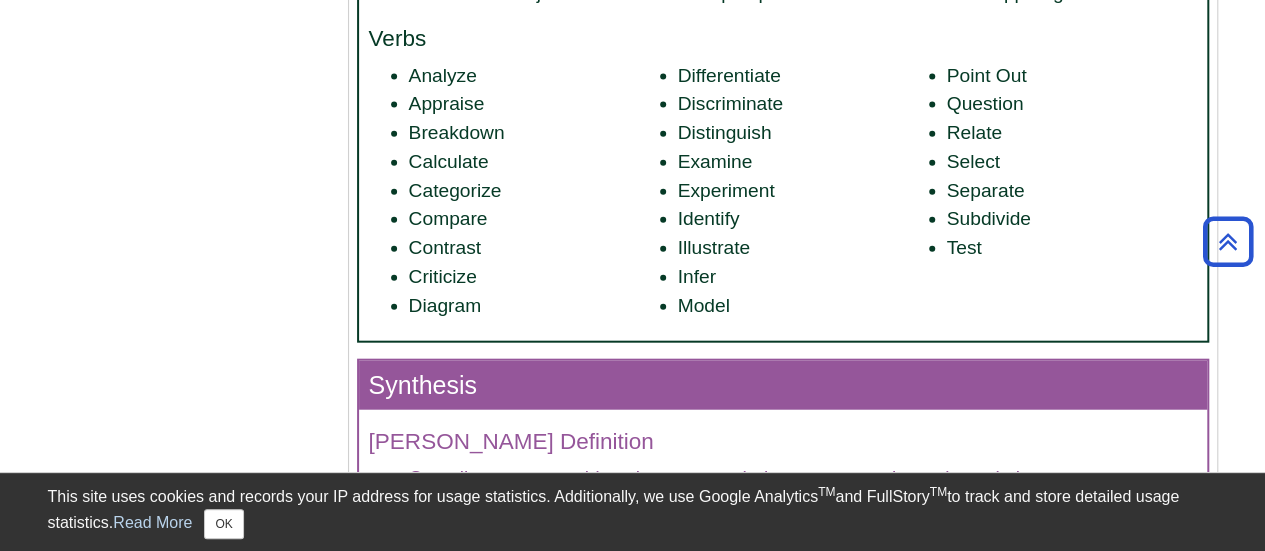 click on "Criticize" at bounding box center (534, 277) 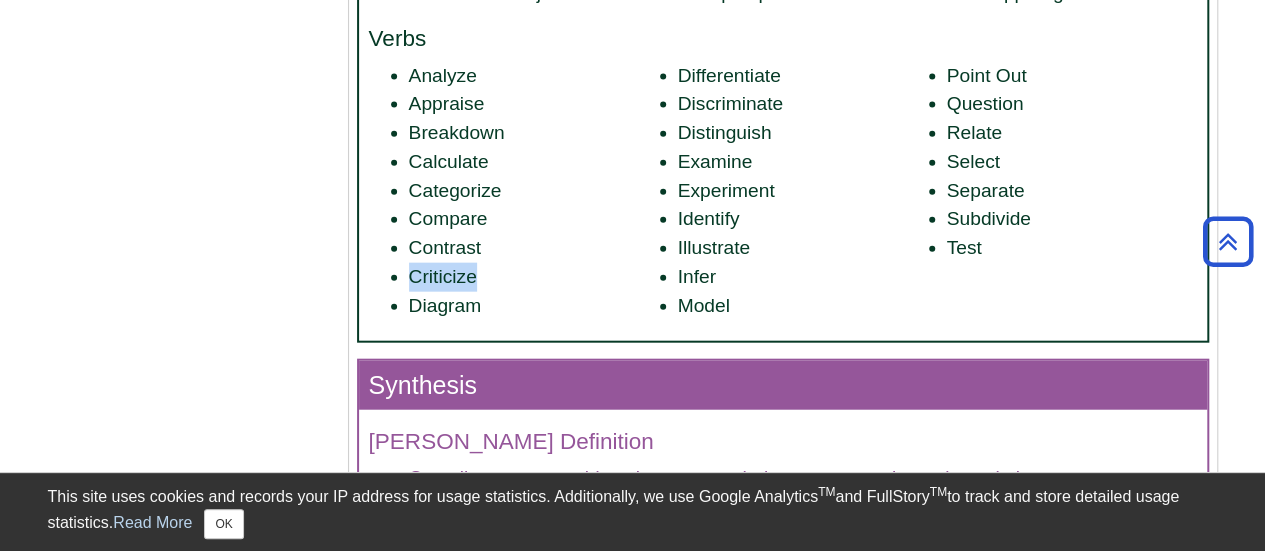 click on "Criticize" at bounding box center (534, 277) 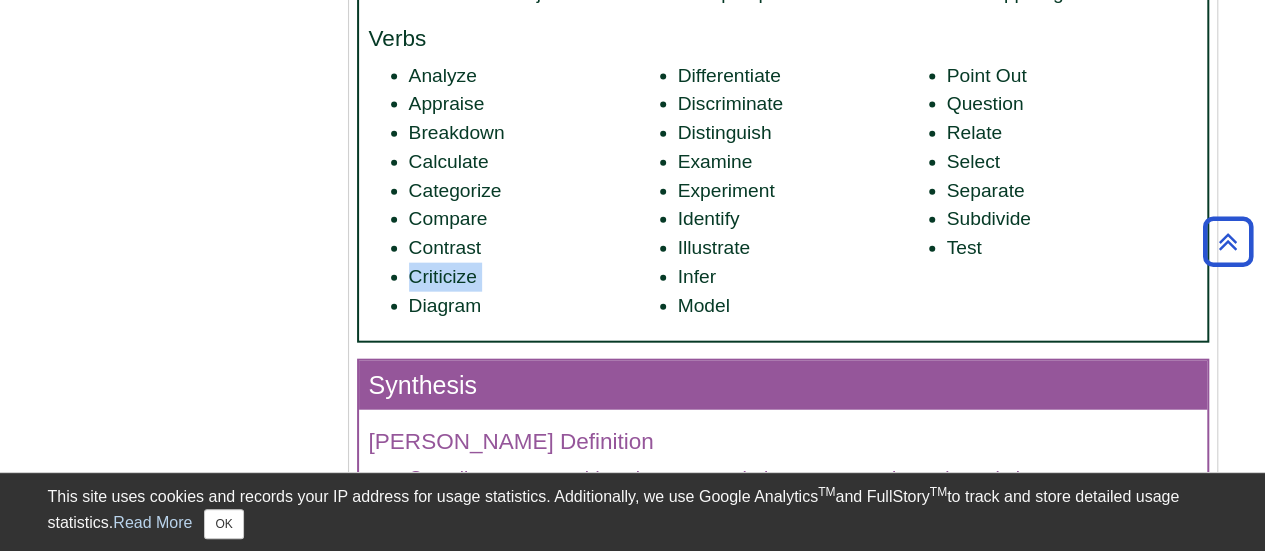 click on "Criticize" at bounding box center [534, 277] 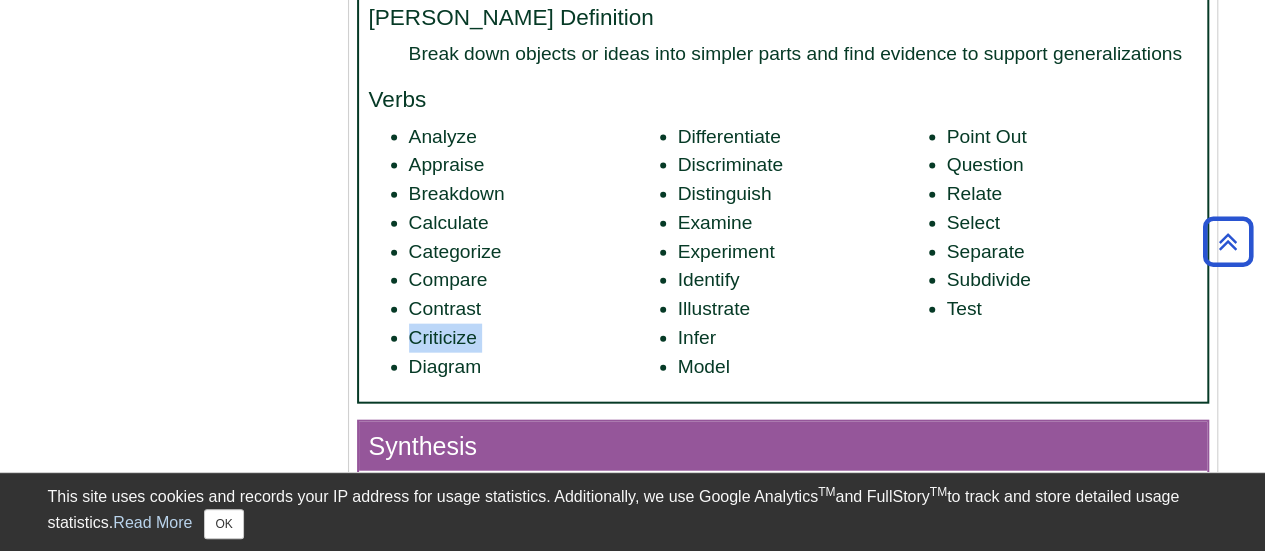scroll, scrollTop: 2180, scrollLeft: 0, axis: vertical 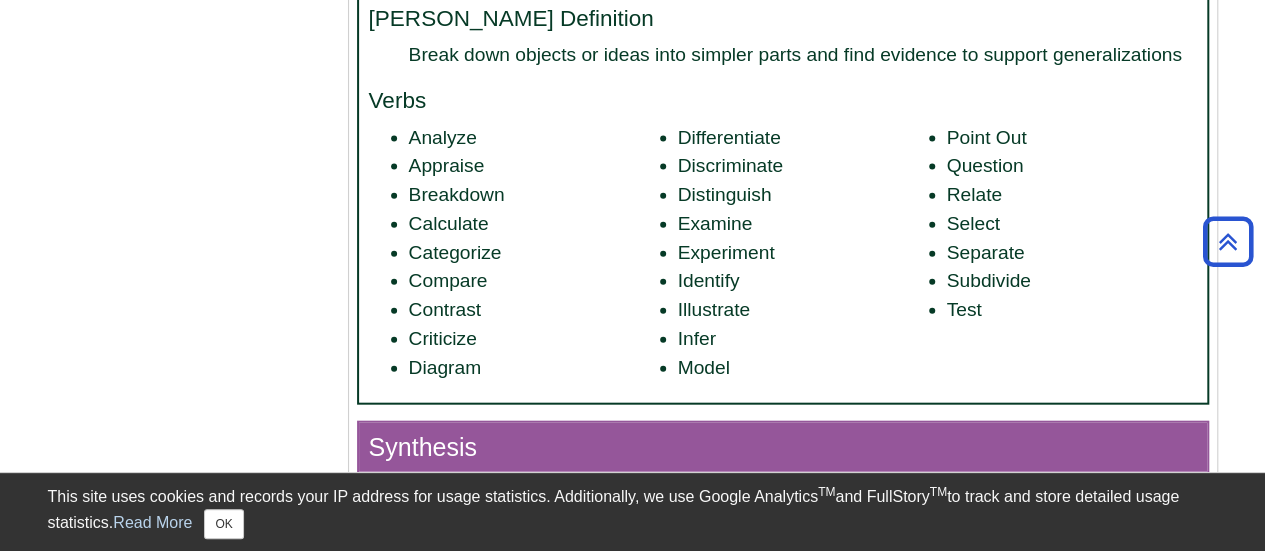 click on "Calculate" at bounding box center (534, 224) 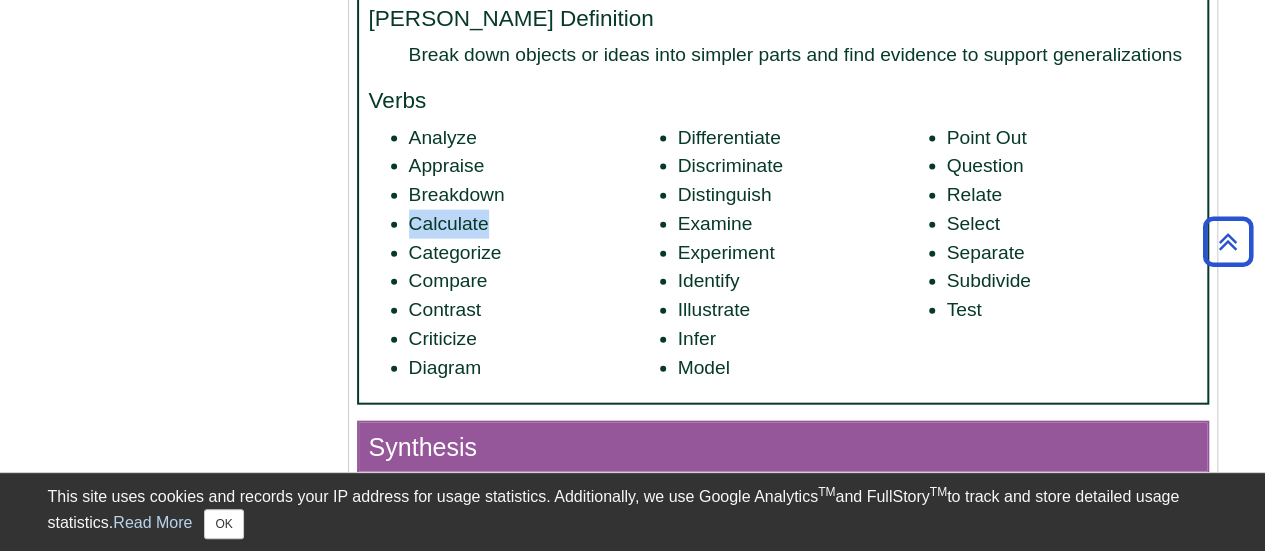 click on "Calculate" at bounding box center [534, 224] 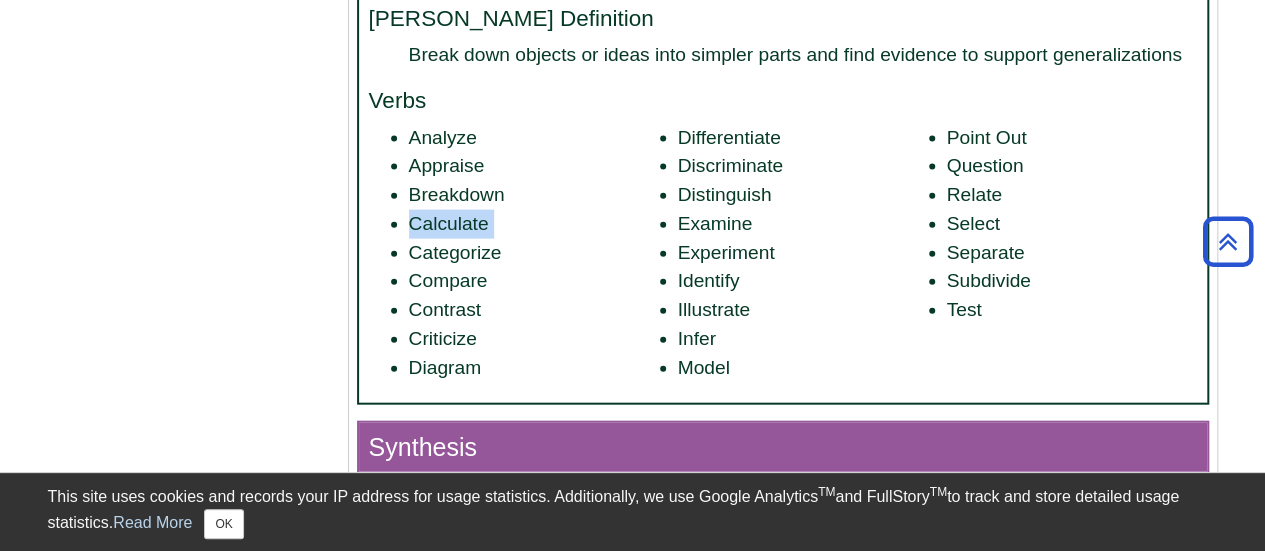 click on "Calculate" at bounding box center (534, 224) 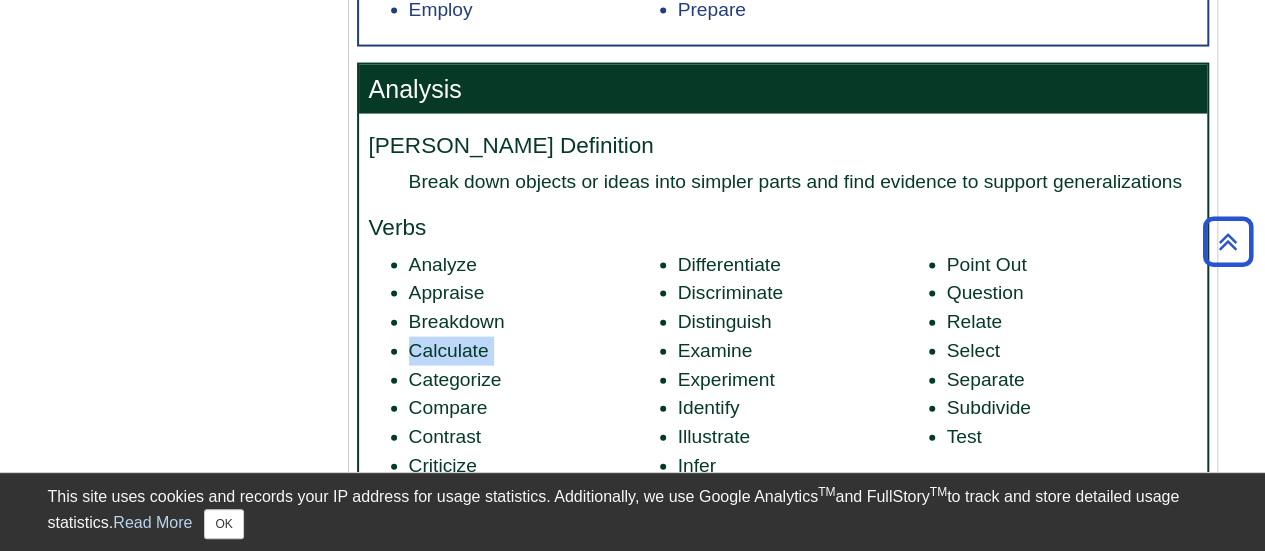 scroll, scrollTop: 2051, scrollLeft: 0, axis: vertical 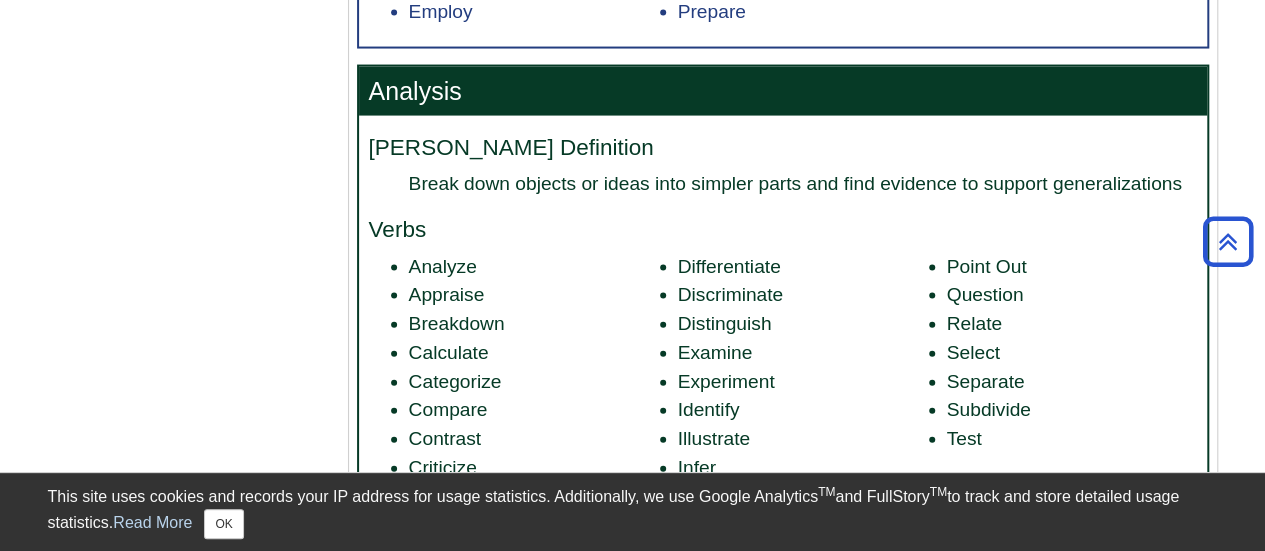 click on "[PERSON_NAME] Definition
Break down objects or ideas into simpler parts and find evidence to support generalizations
Verbs
Analyze
Appraise
Breakdown
Calculate
Categorize
Compare
Contrast
Criticize
Diagram
Differentiate
Discriminate
Distinguish
Examine
Experiment
Identify
Illustrate
Infer
Model
Point Out
Question
Relate
Select
Separate
Subdivide
Test" at bounding box center (783, 324) 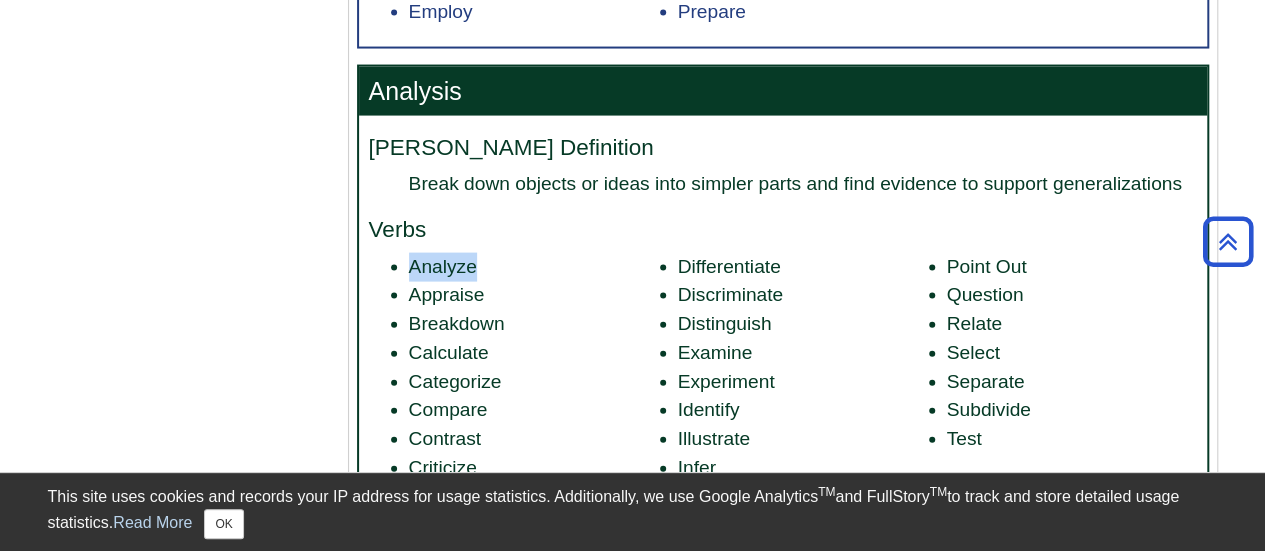 click on "[PERSON_NAME] Definition
Break down objects or ideas into simpler parts and find evidence to support generalizations
Verbs
Analyze
Appraise
Breakdown
Calculate
Categorize
Compare
Contrast
Criticize
Diagram
Differentiate
Discriminate
Distinguish
Examine
Experiment
Identify
Illustrate
Infer
Model
Point Out
Question
Relate
Select
Separate
Subdivide
Test" at bounding box center [783, 324] 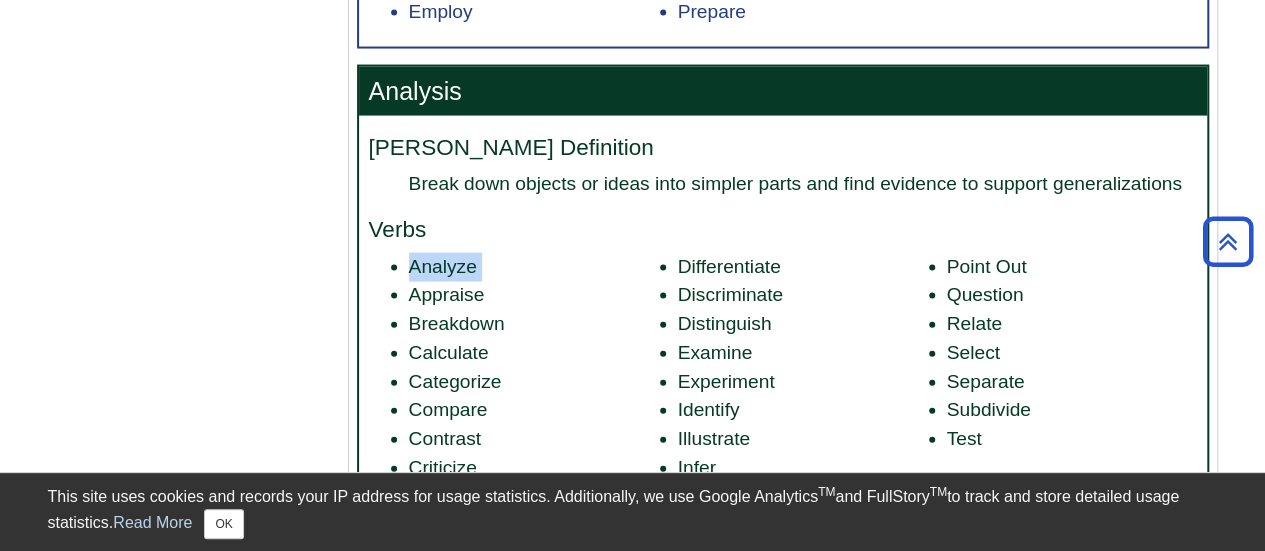 click on "[PERSON_NAME] Definition
Break down objects or ideas into simpler parts and find evidence to support generalizations
Verbs
Analyze
Appraise
Breakdown
Calculate
Categorize
Compare
Contrast
Criticize
Diagram
Differentiate
Discriminate
Distinguish
Examine
Experiment
Identify
Illustrate
Infer
Model
Point Out
Question
Relate
Select
Separate
Subdivide
Test" at bounding box center (783, 324) 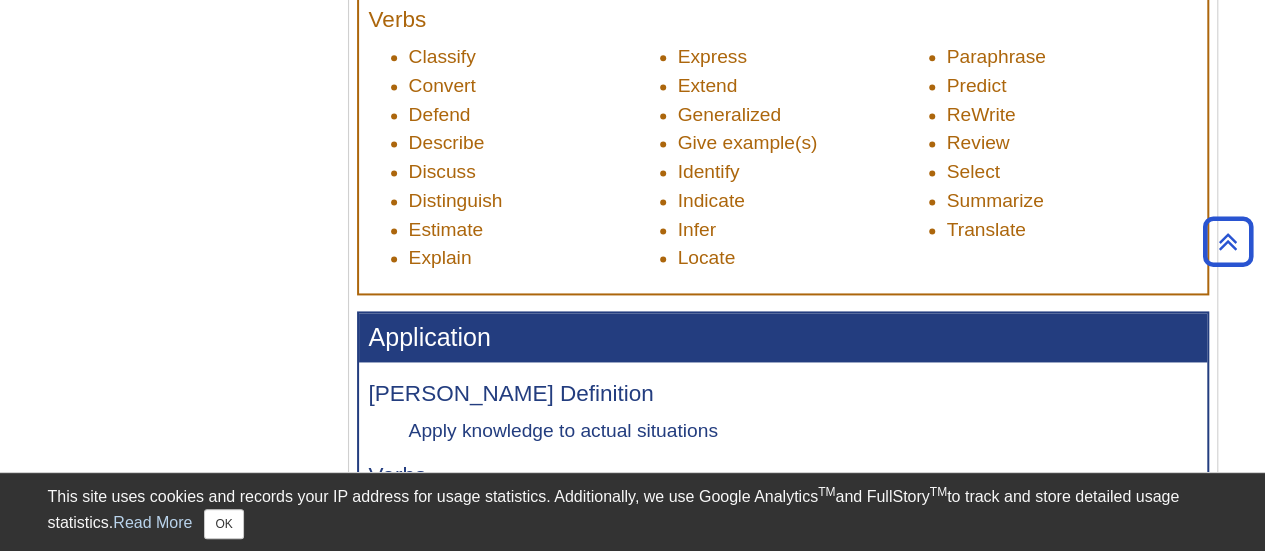 scroll, scrollTop: 1349, scrollLeft: 0, axis: vertical 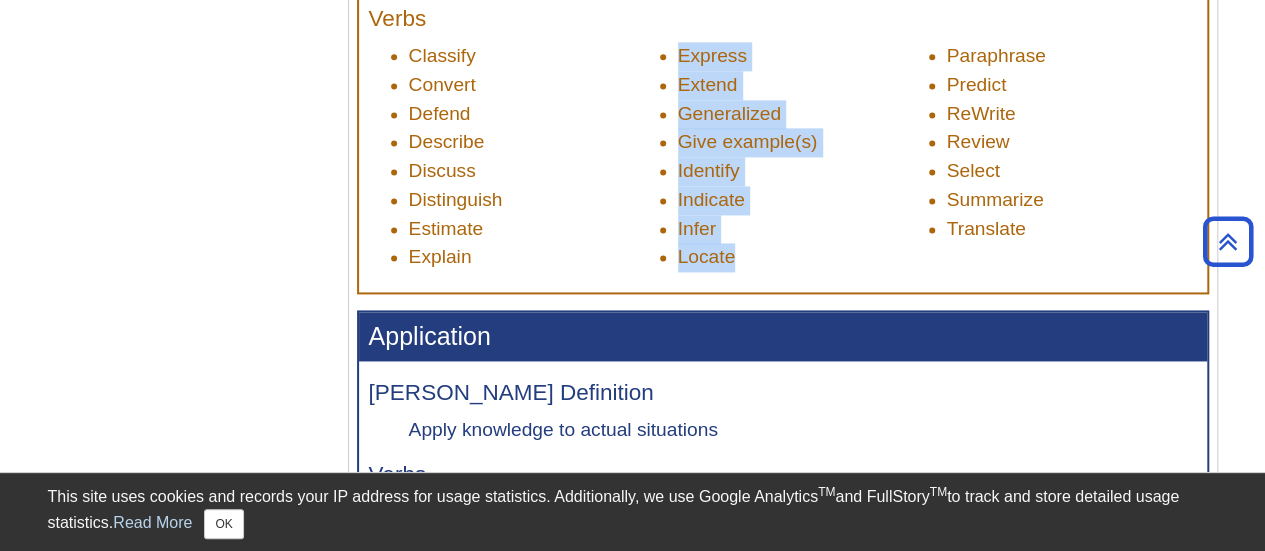 drag, startPoint x: 742, startPoint y: 263, endPoint x: 678, endPoint y: 63, distance: 209.99048 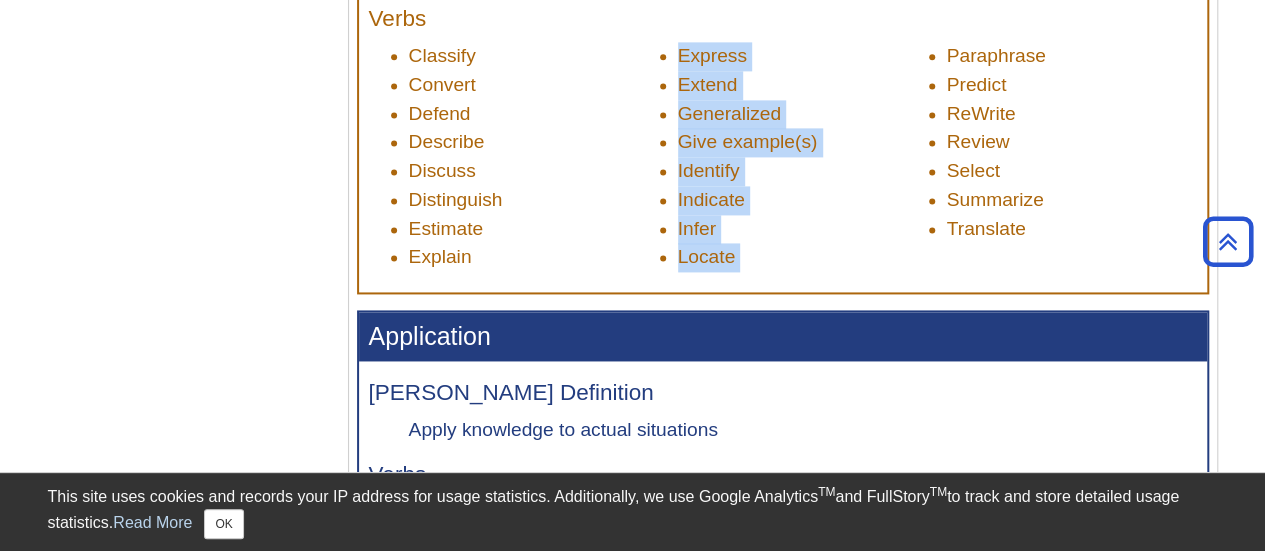 drag, startPoint x: 678, startPoint y: 63, endPoint x: 738, endPoint y: 247, distance: 193.53552 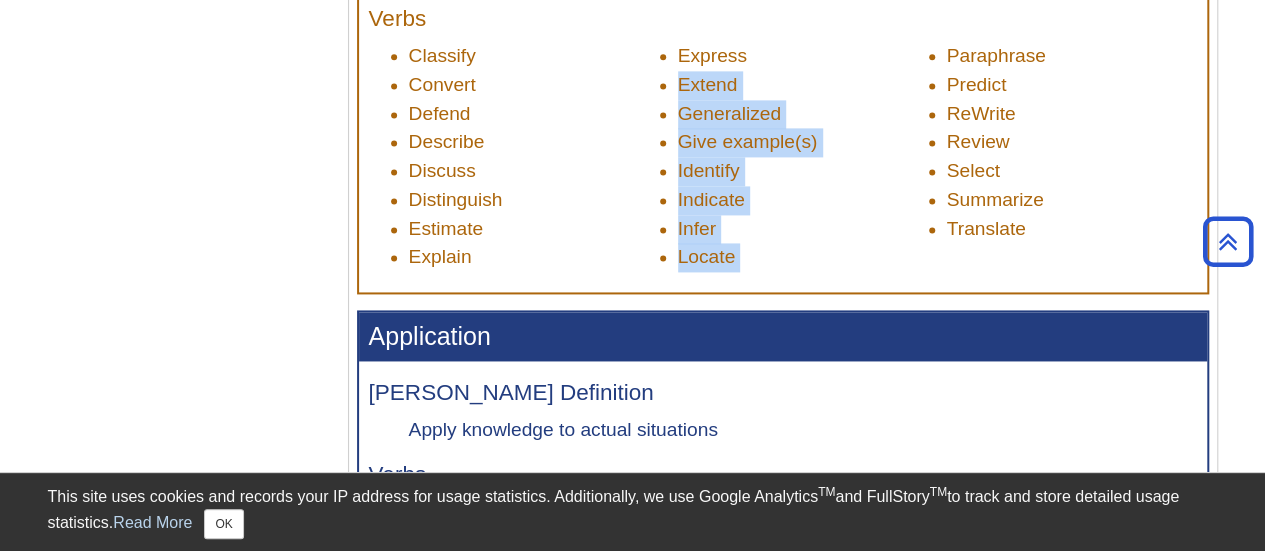 drag, startPoint x: 738, startPoint y: 247, endPoint x: 668, endPoint y: 88, distance: 173.72679 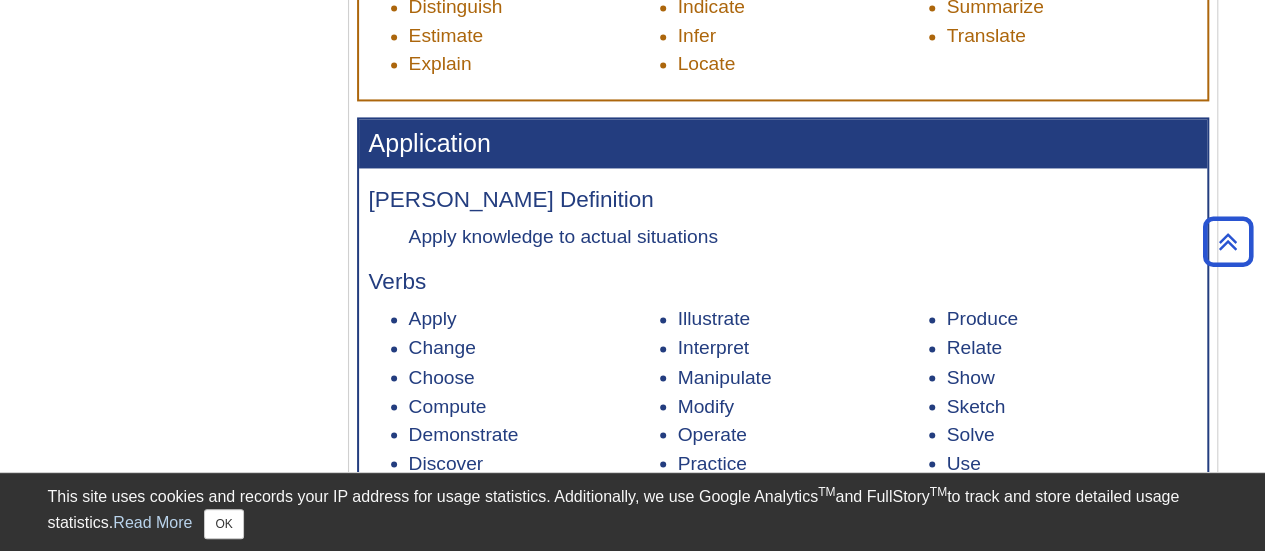 scroll, scrollTop: 2104, scrollLeft: 0, axis: vertical 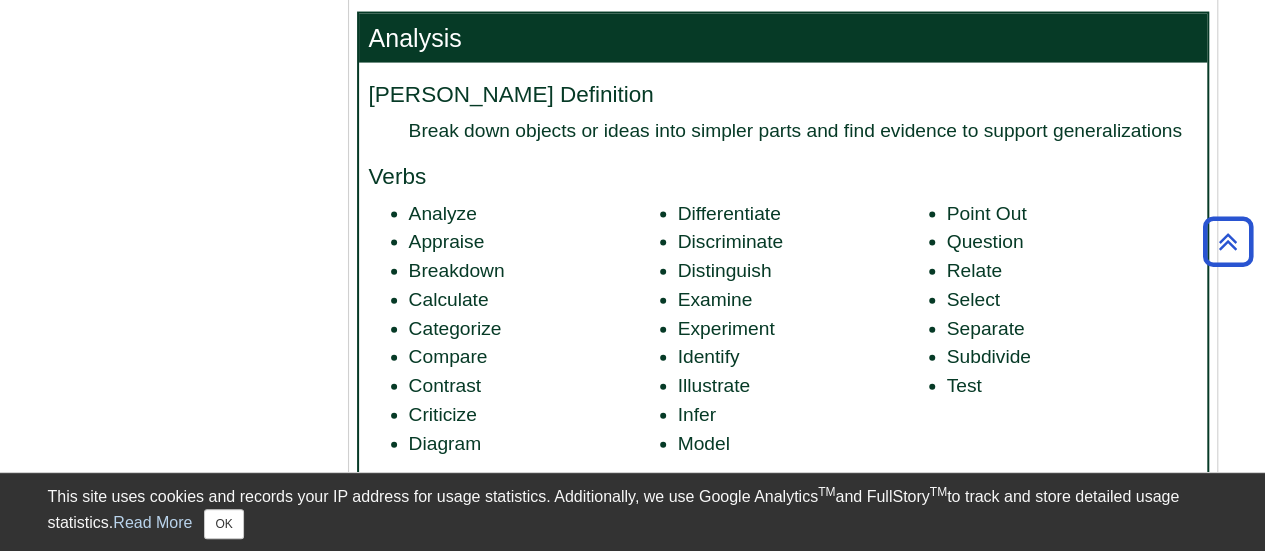 click on "Question" at bounding box center [1072, 242] 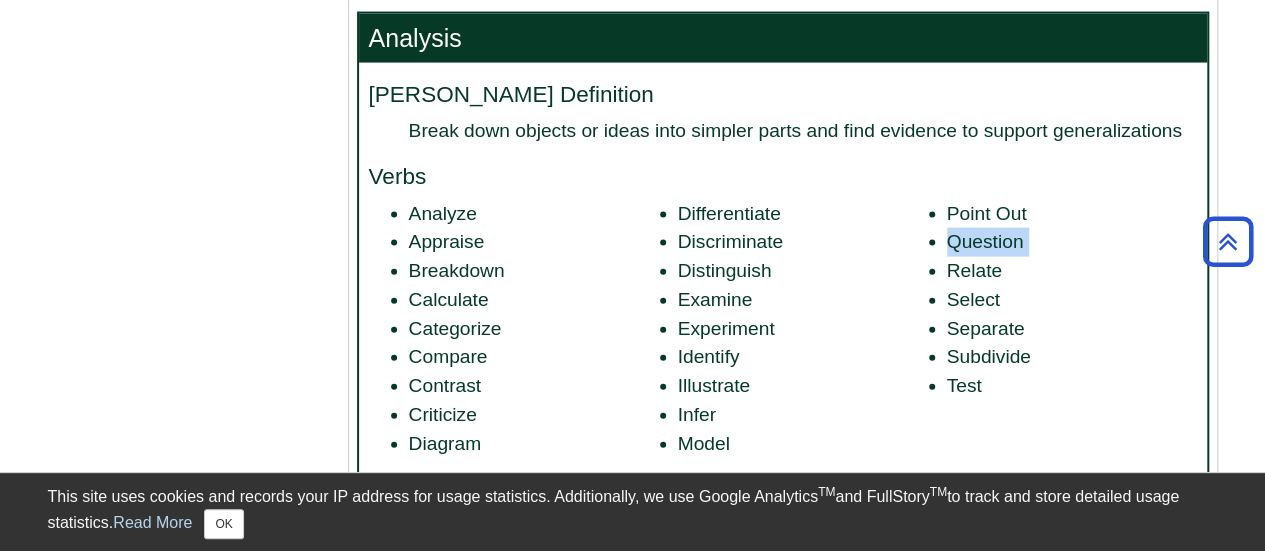 click on "Question" at bounding box center [1072, 242] 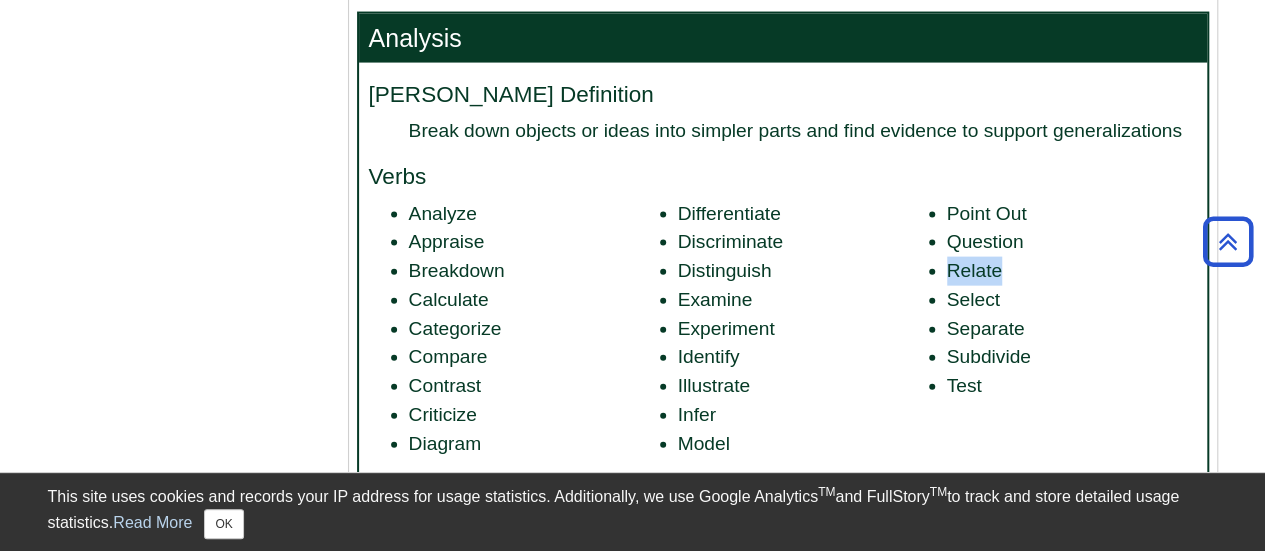 click on "Relate" at bounding box center [1072, 271] 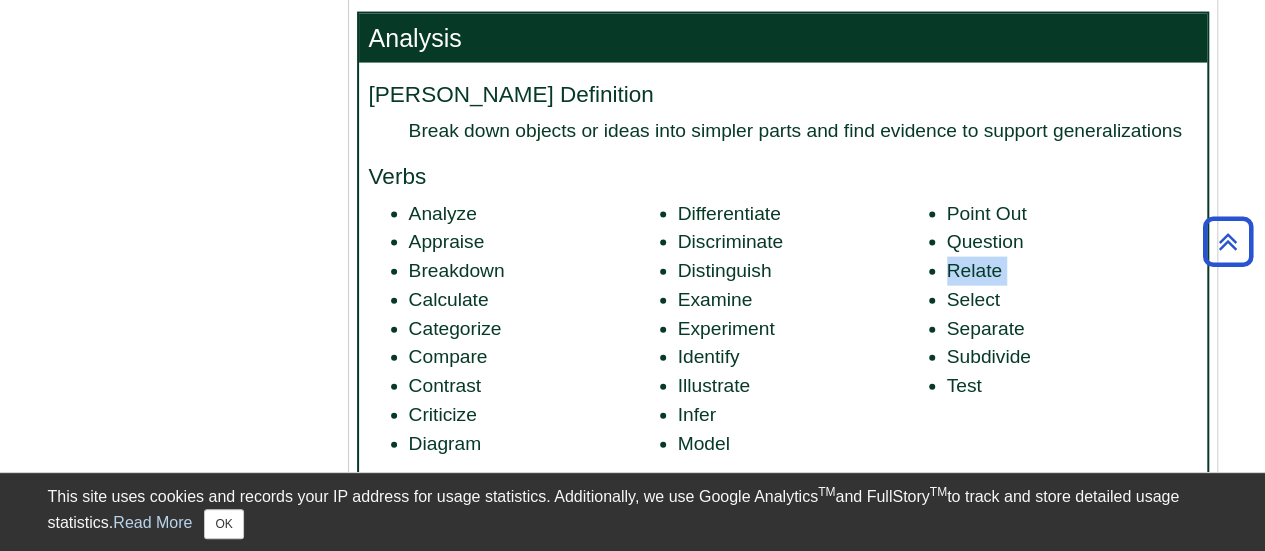 click on "Relate" at bounding box center (1072, 271) 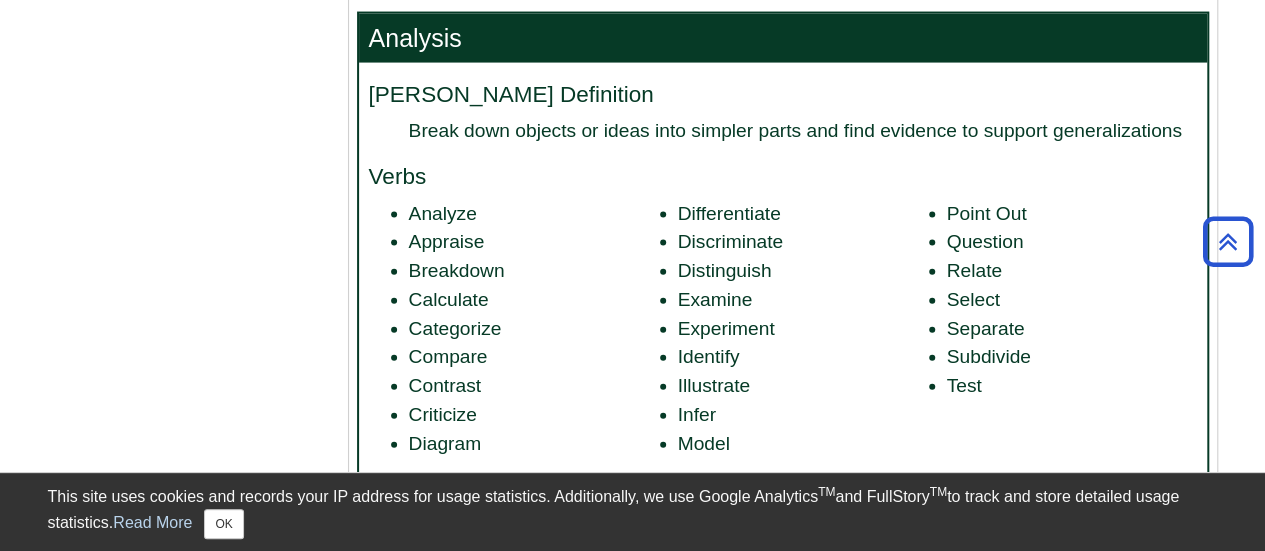 click on "Select" at bounding box center [1072, 300] 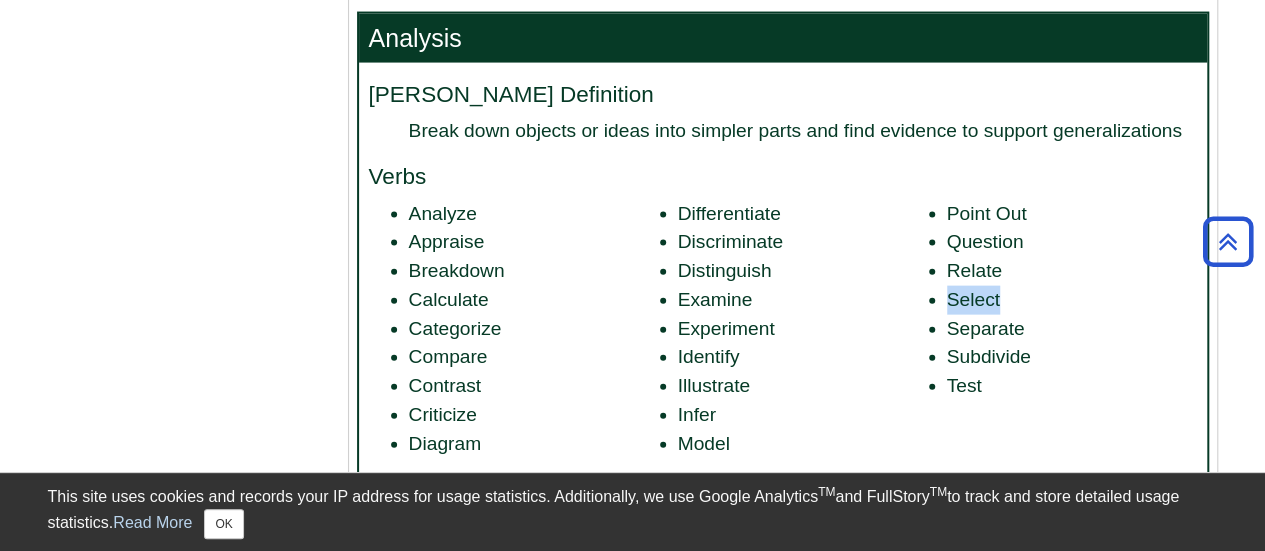 click on "Select" at bounding box center (1072, 300) 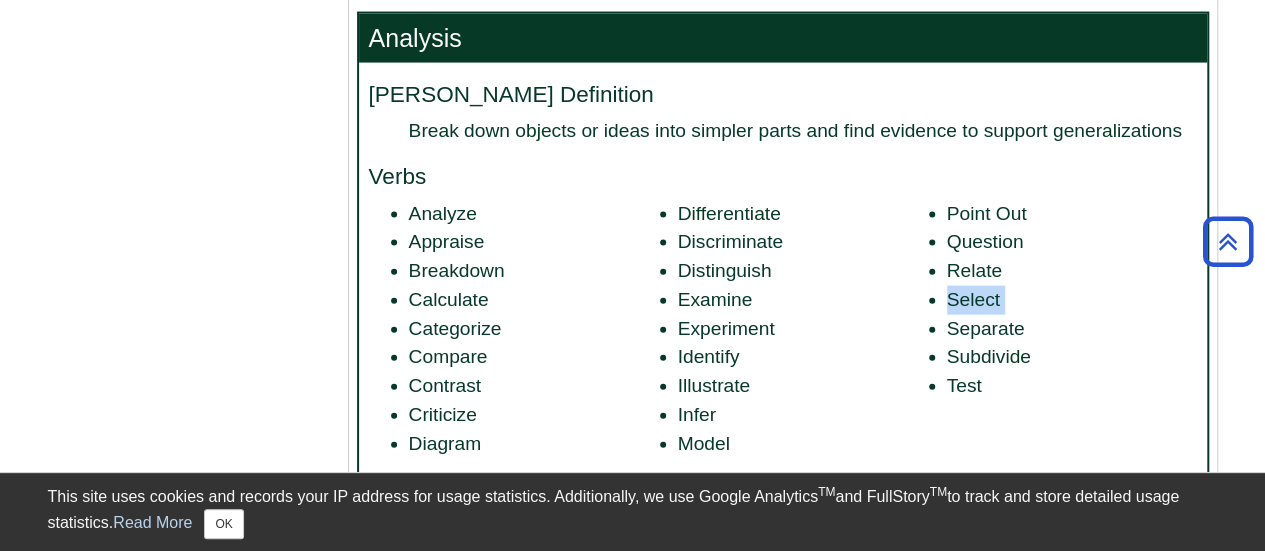 click on "Select" at bounding box center (1072, 300) 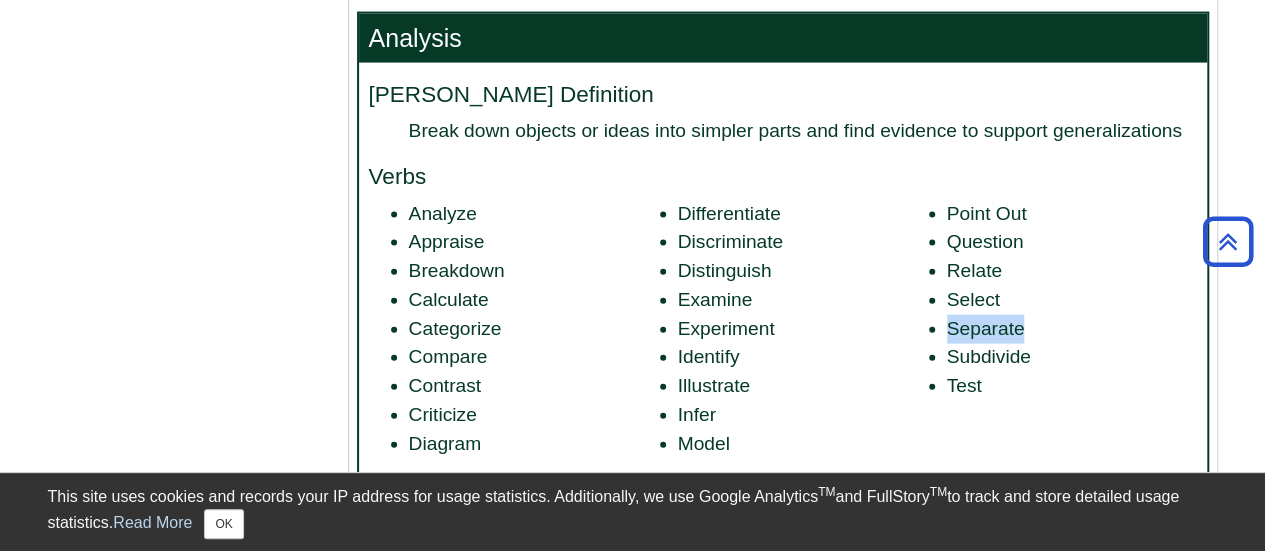 click on "Separate" at bounding box center [1072, 329] 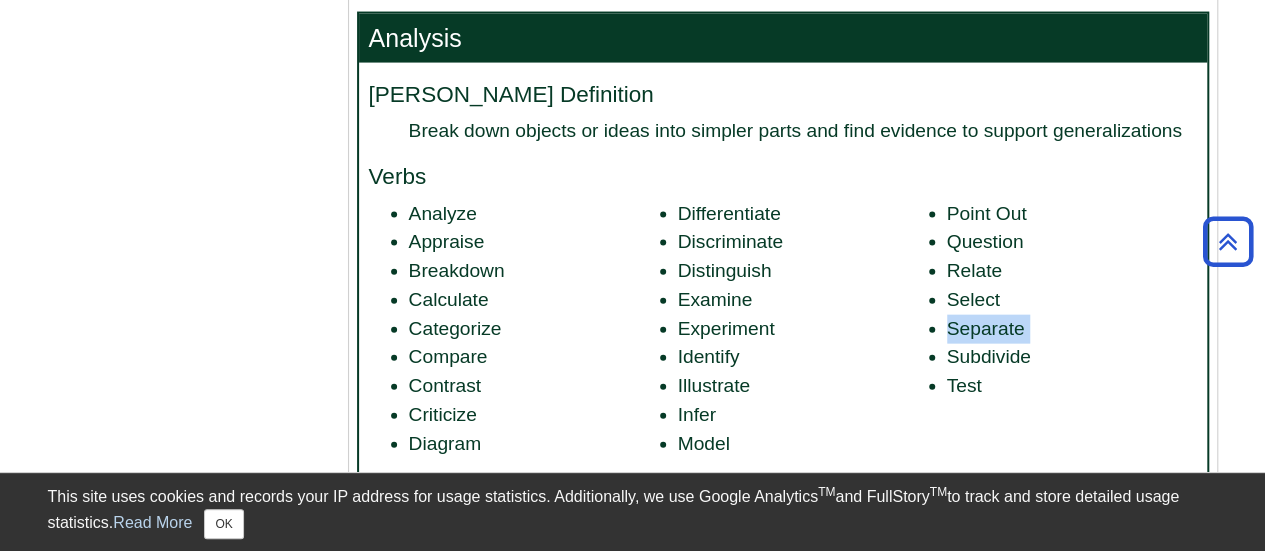 click on "Separate" at bounding box center (1072, 329) 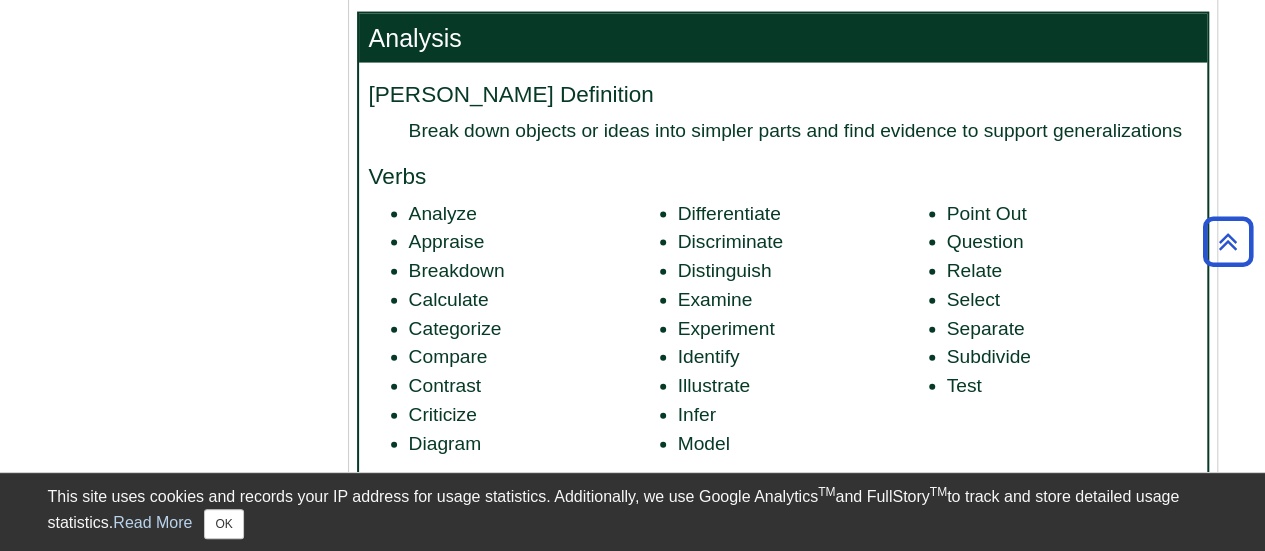 click on "Distinguish" at bounding box center [803, 271] 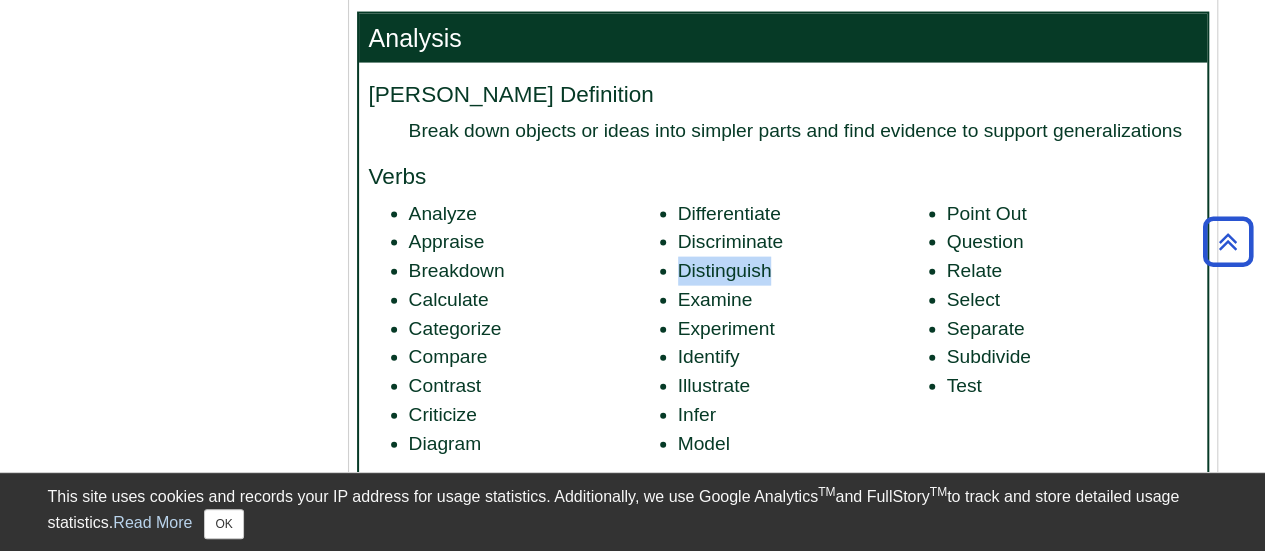 click on "Distinguish" at bounding box center [803, 271] 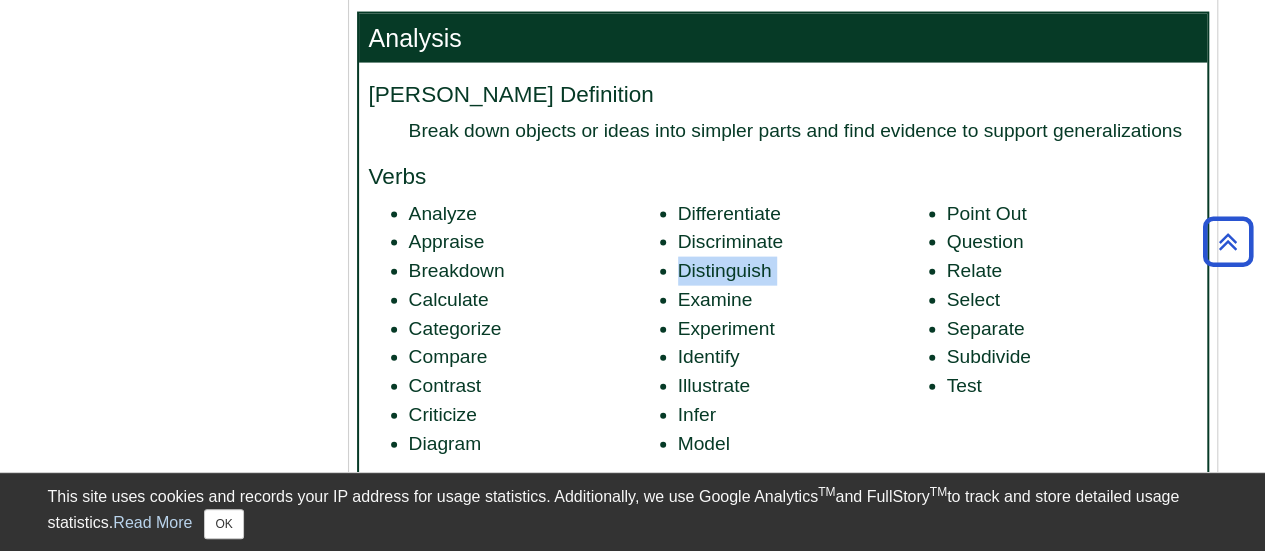 click on "Distinguish" at bounding box center (803, 271) 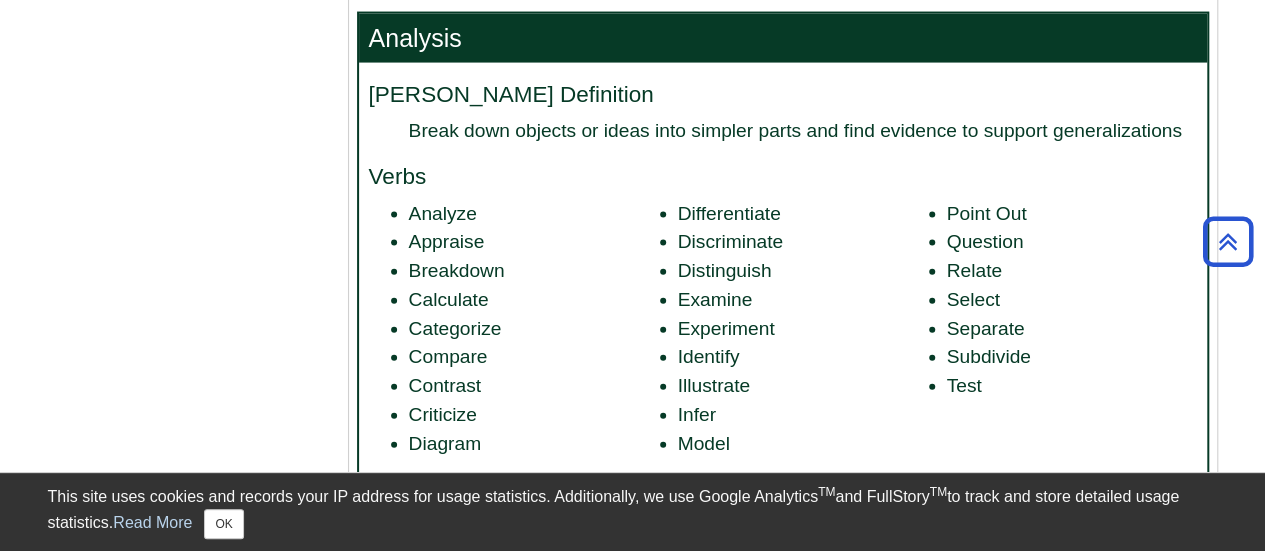 click on "Differentiate" at bounding box center (803, 214) 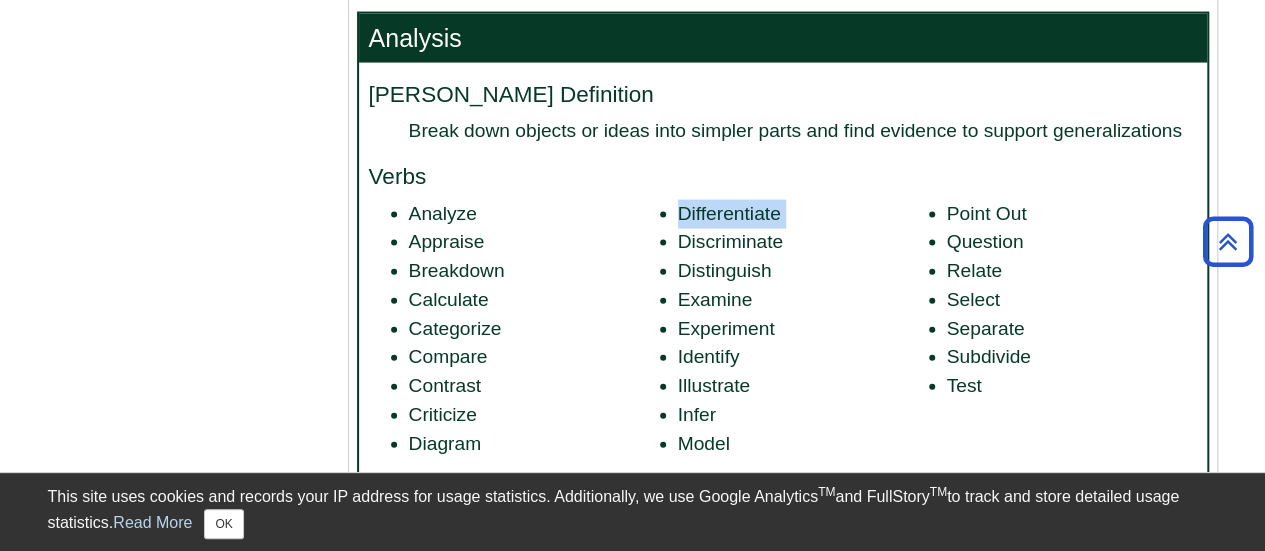 click on "Differentiate" at bounding box center [803, 214] 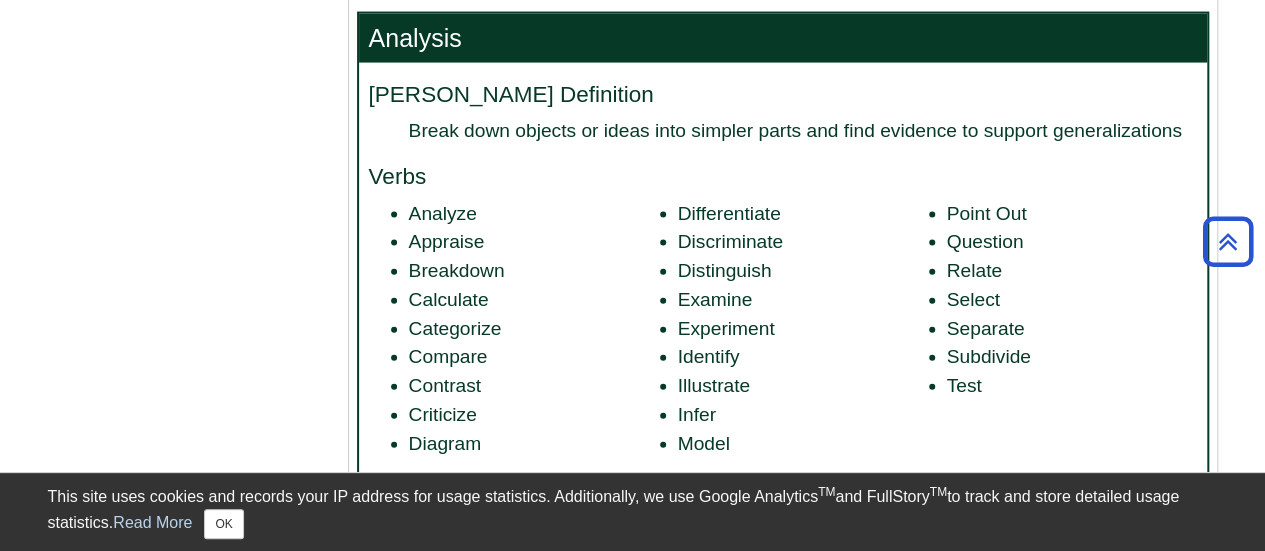 click on "Identify" at bounding box center (803, 357) 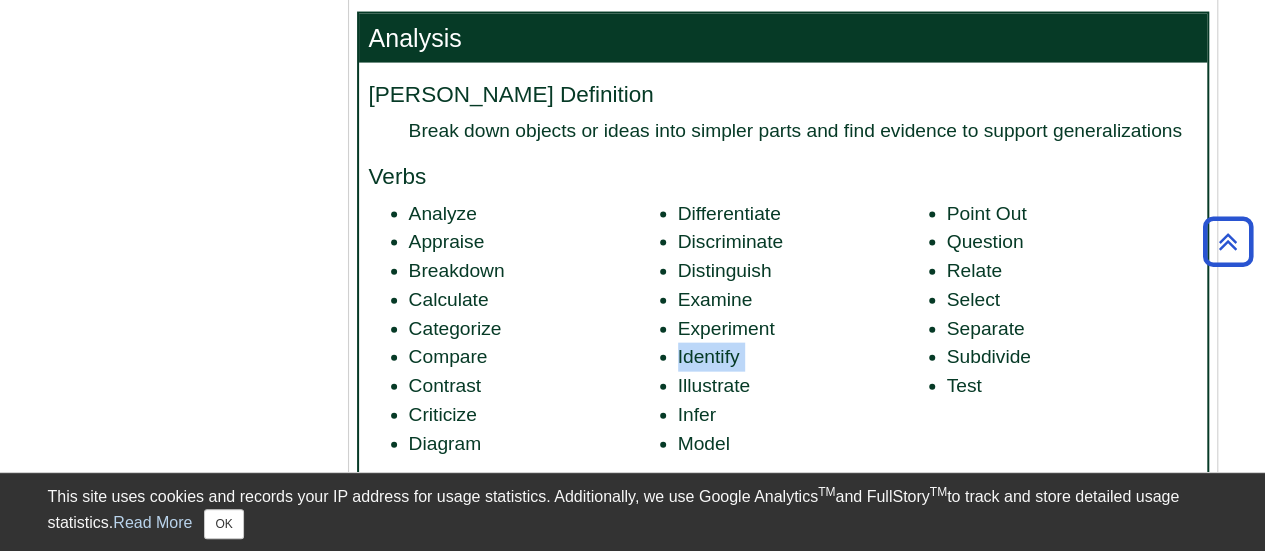 click on "Identify" at bounding box center (803, 357) 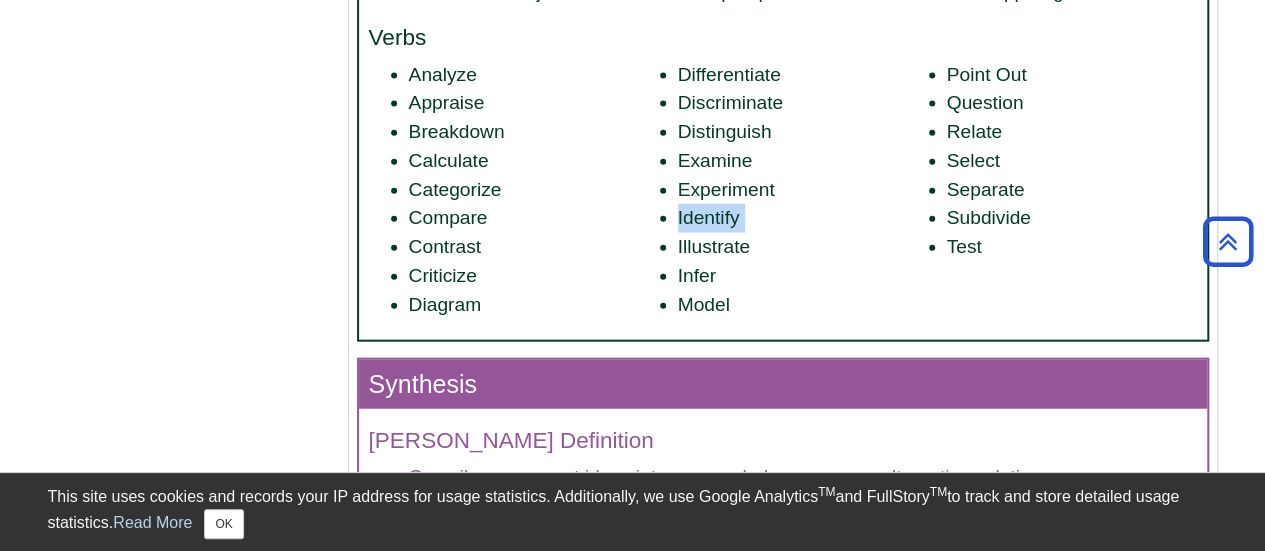 scroll, scrollTop: 2244, scrollLeft: 0, axis: vertical 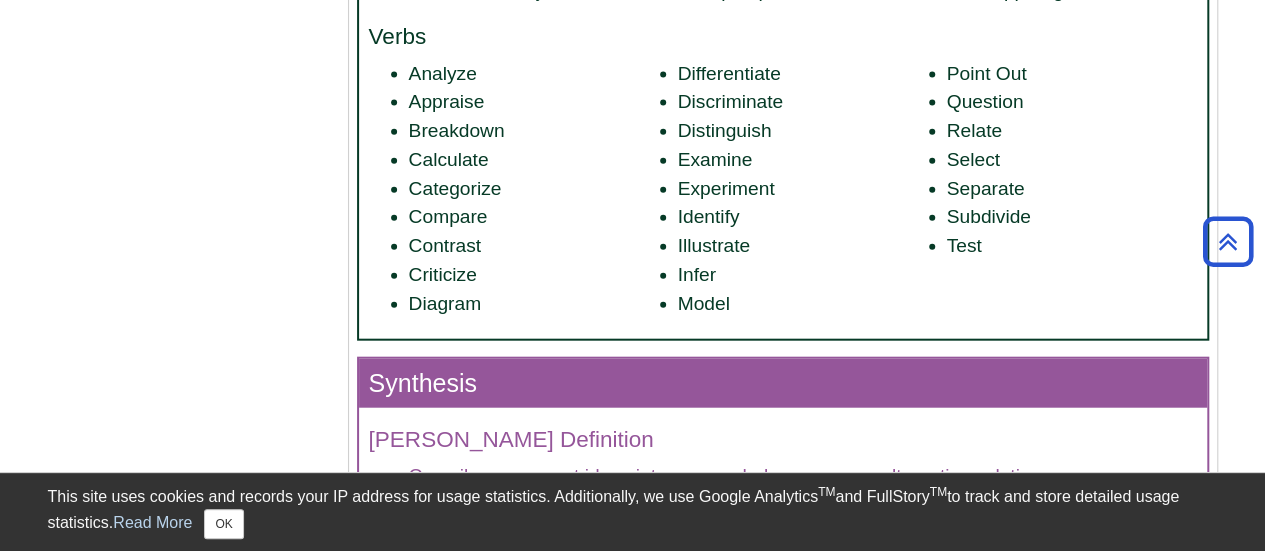 click on "Illustrate" at bounding box center (803, 246) 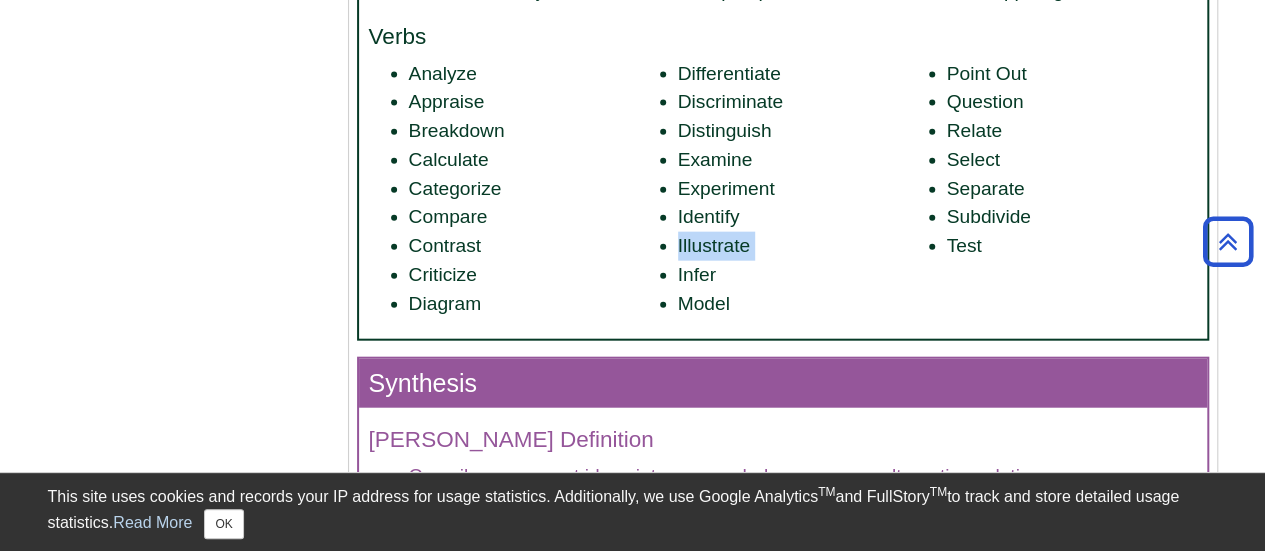 click on "Illustrate" at bounding box center [803, 246] 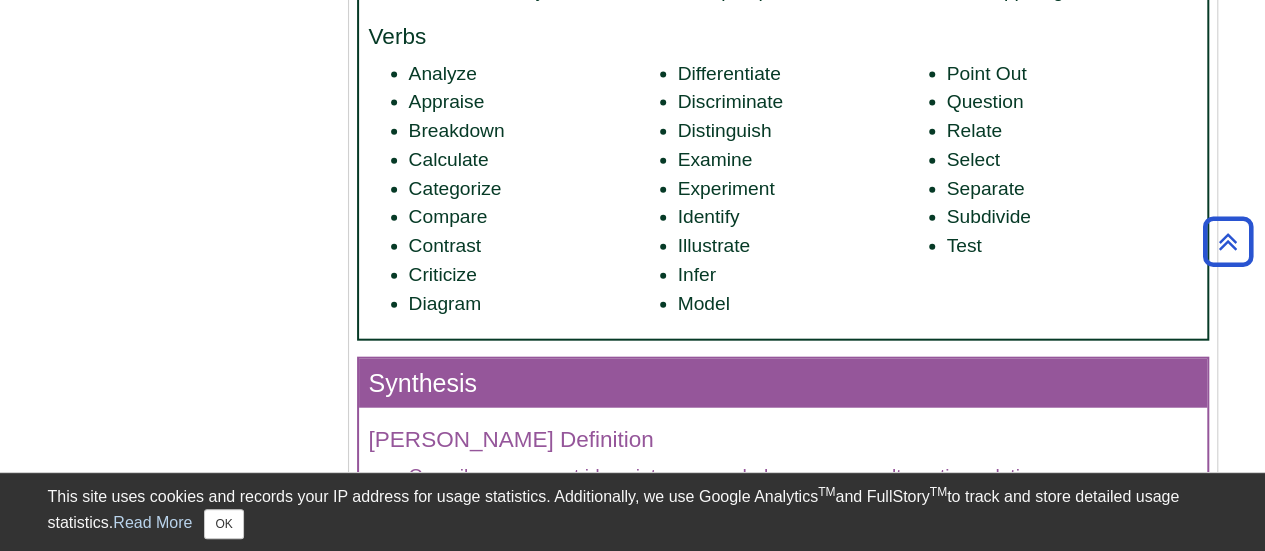 click on "Distinguish" at bounding box center (803, 131) 